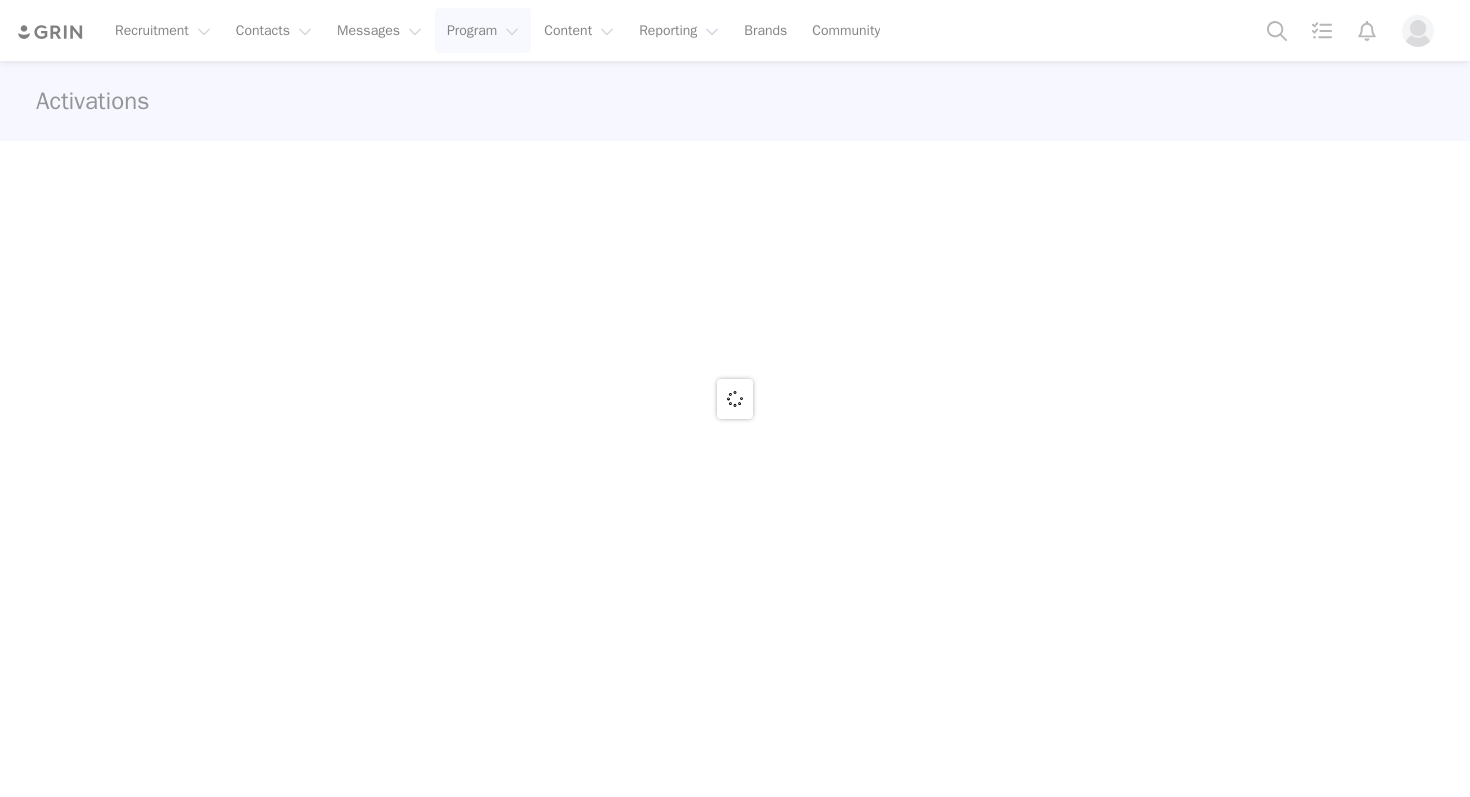 scroll, scrollTop: 0, scrollLeft: 0, axis: both 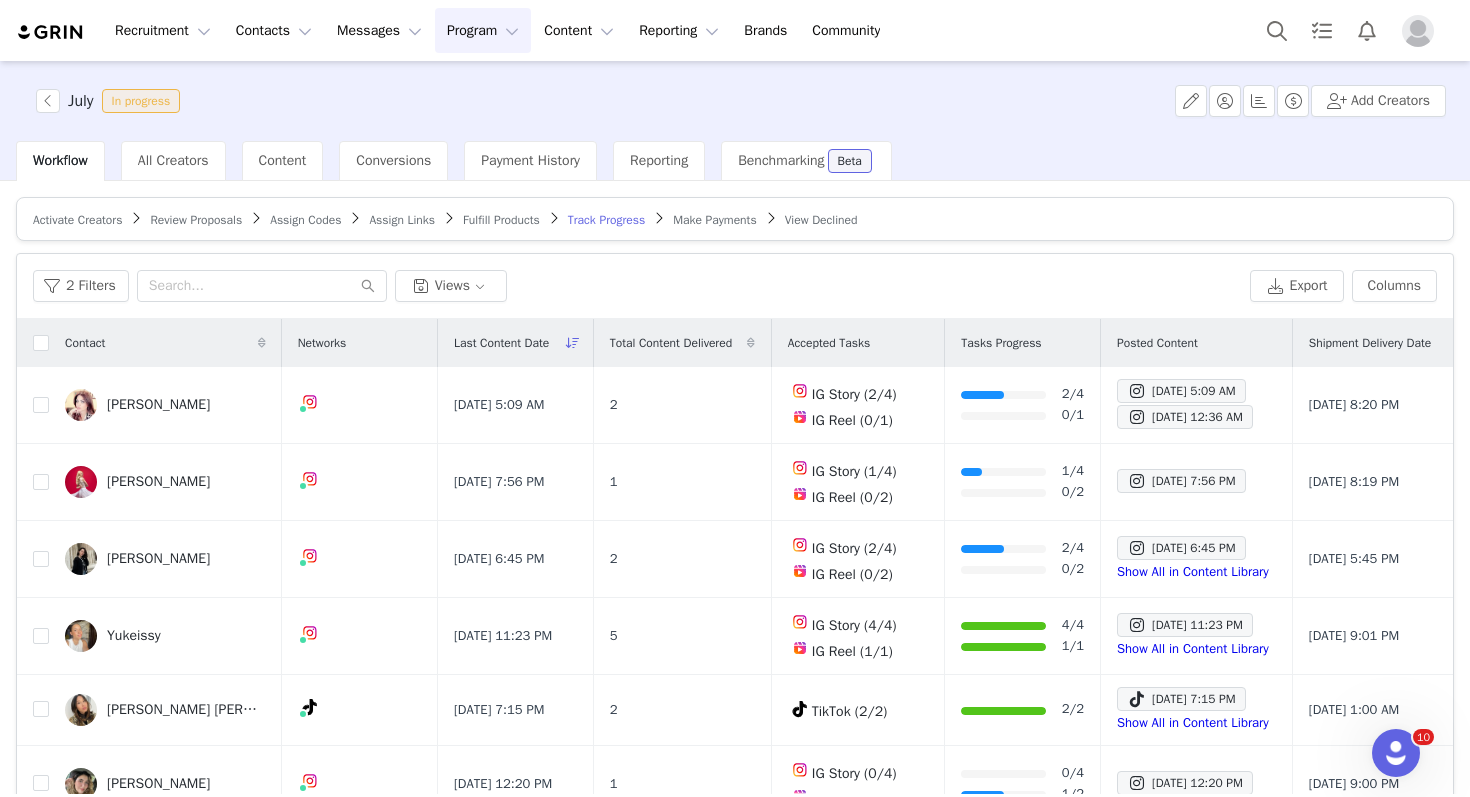 drag, startPoint x: 0, startPoint y: 0, endPoint x: 730, endPoint y: 111, distance: 738.3908 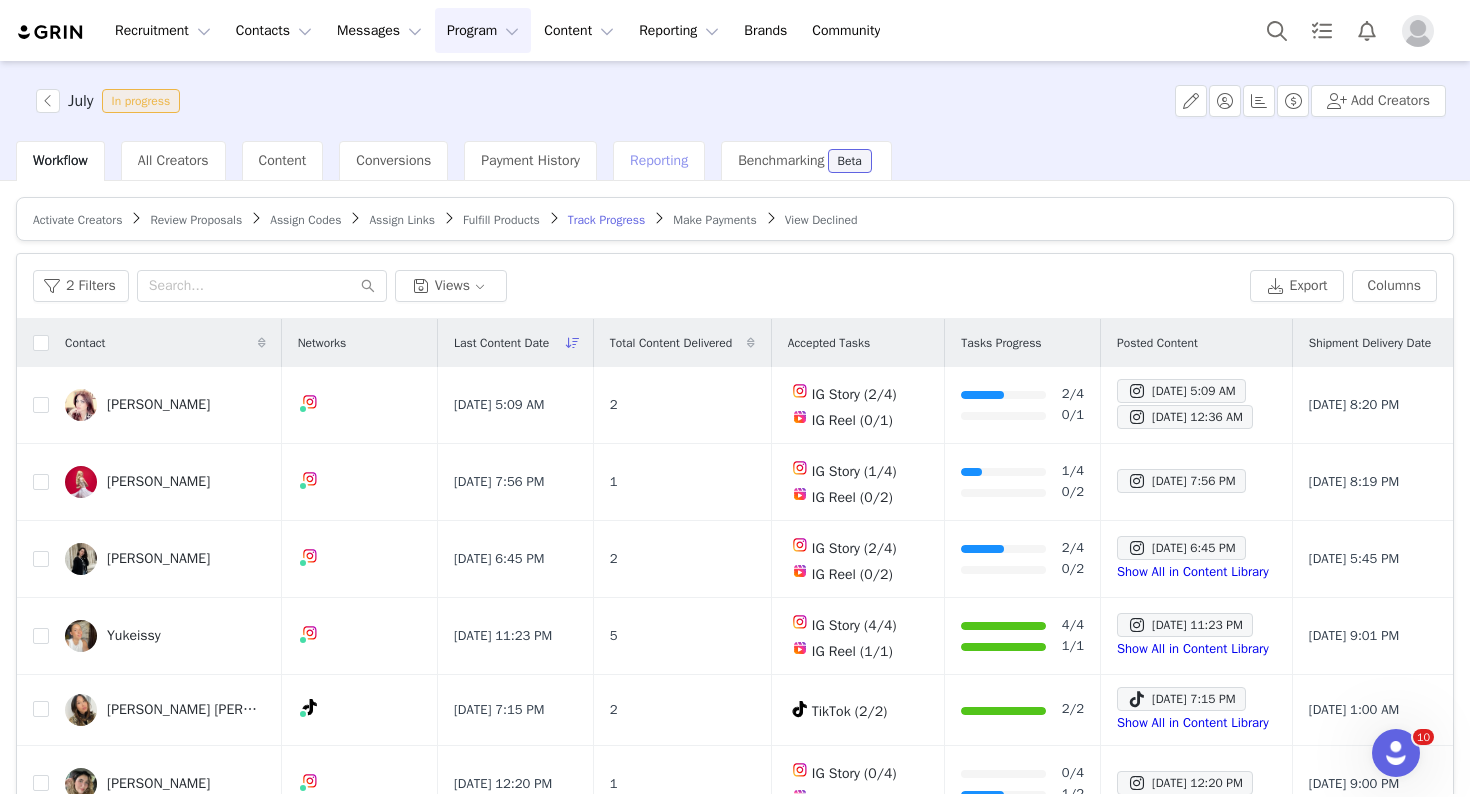 click on "Reporting" at bounding box center [659, 160] 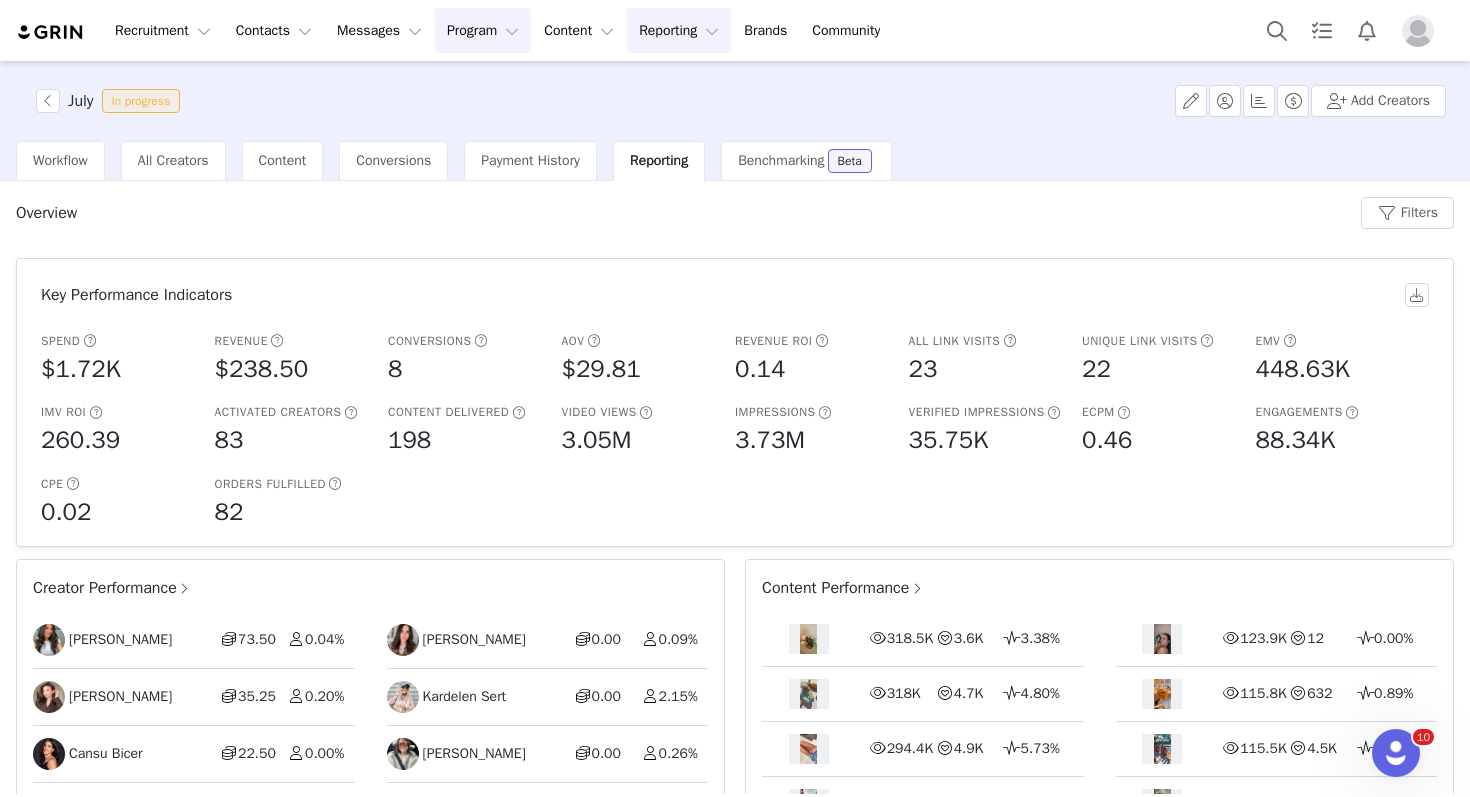 click on "Reporting Reporting" at bounding box center [679, 30] 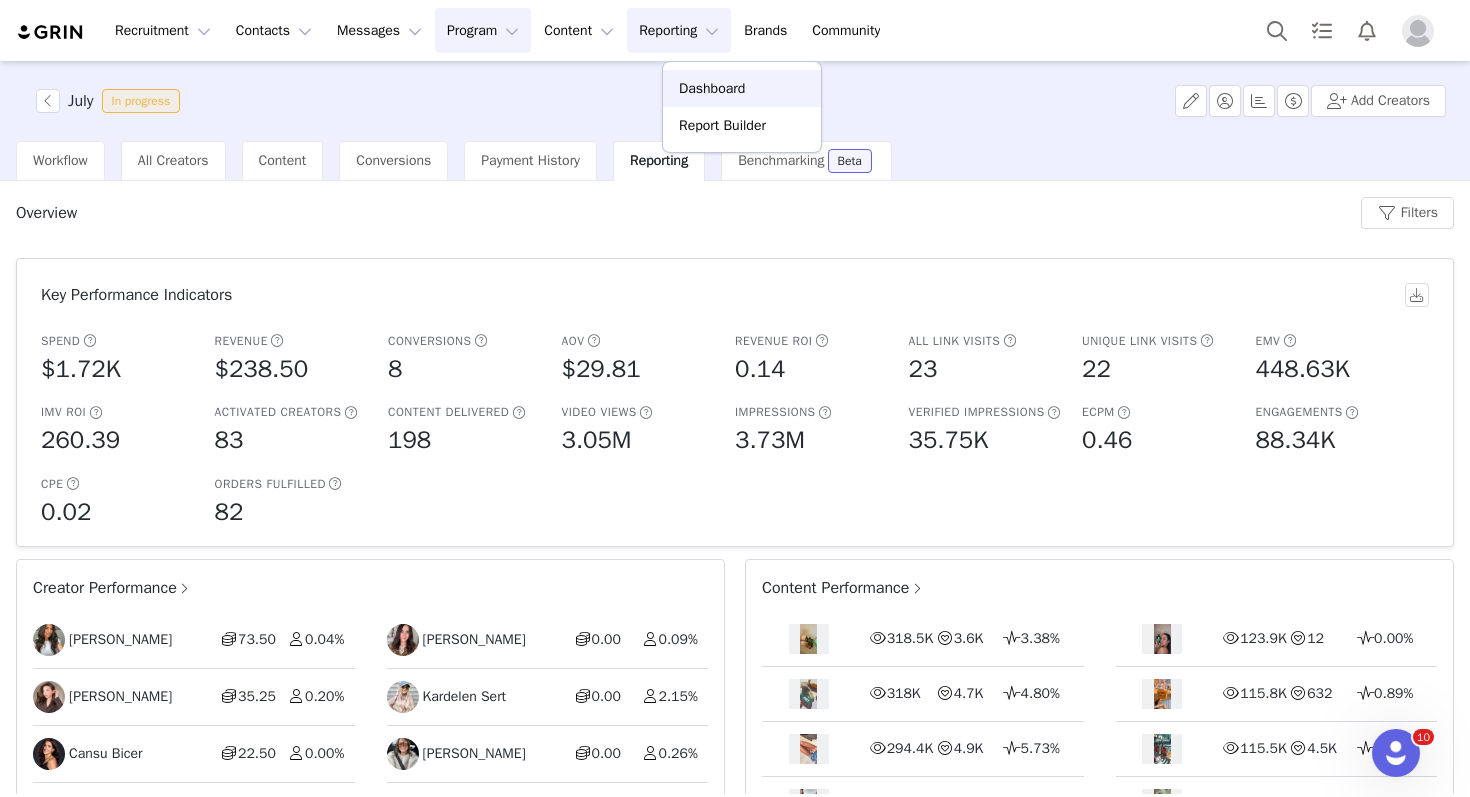 click on "Dashboard" at bounding box center [712, 88] 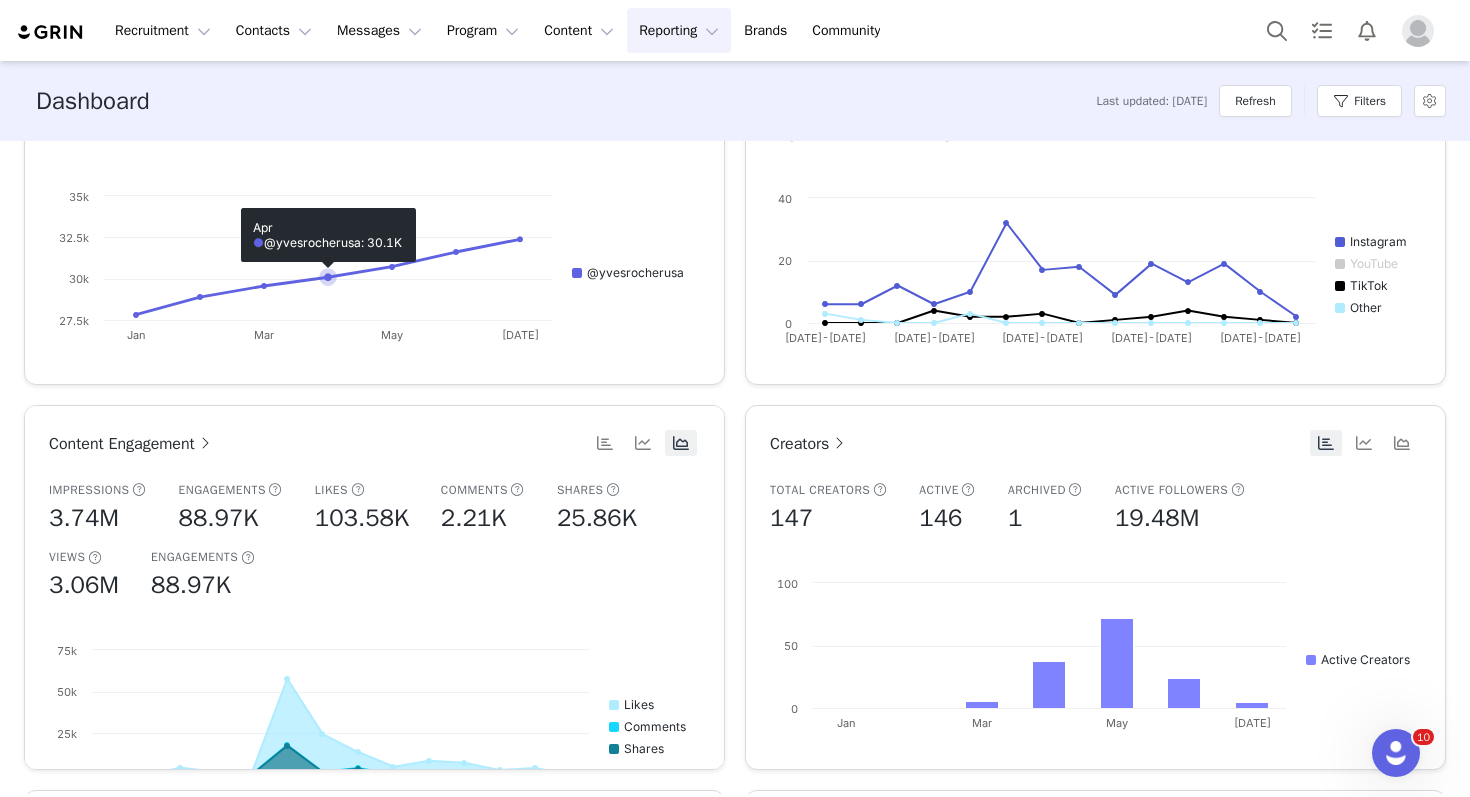 scroll, scrollTop: 101, scrollLeft: 0, axis: vertical 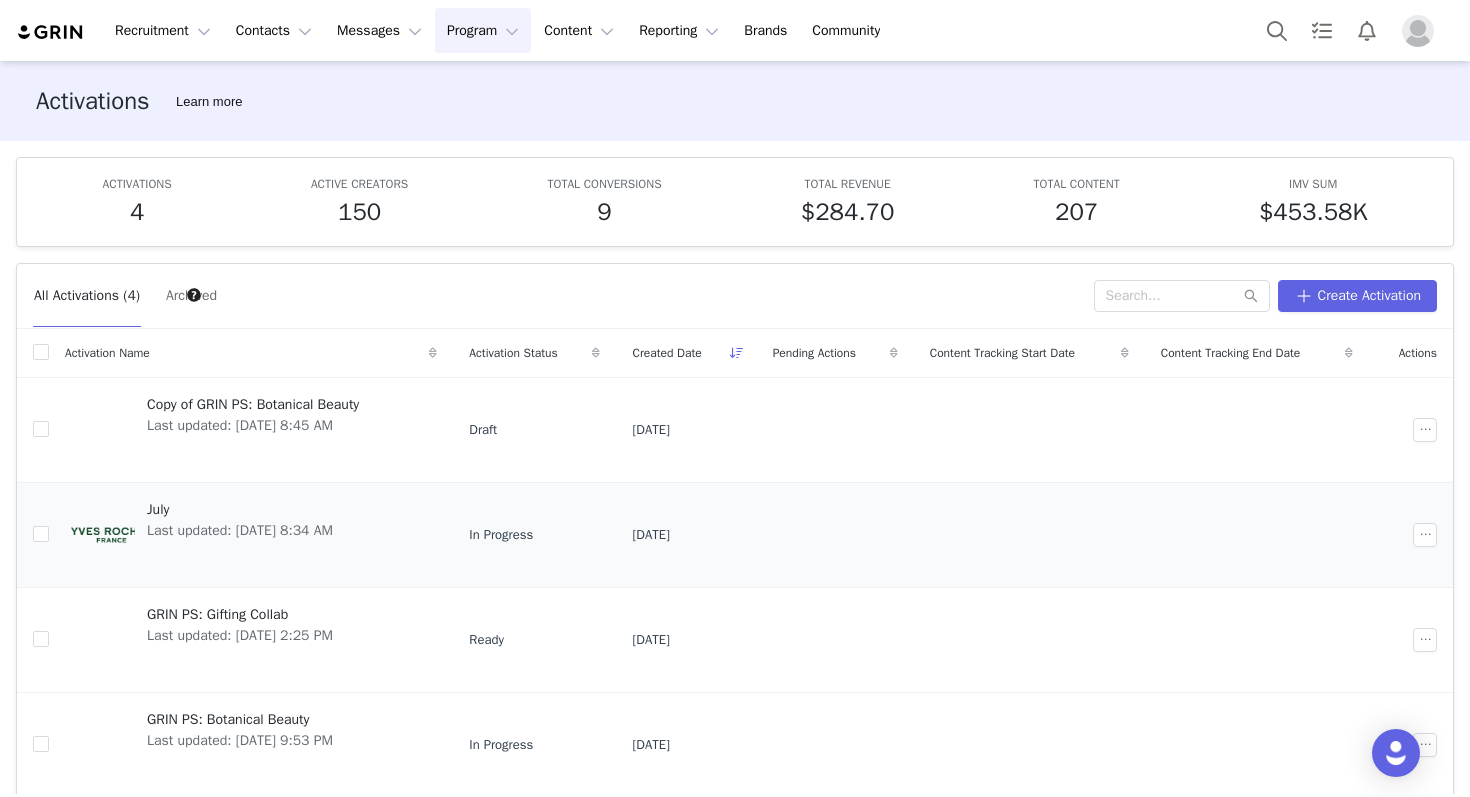 click on "Last updated: Jul 6, 2025 8:34 AM" at bounding box center [240, 530] 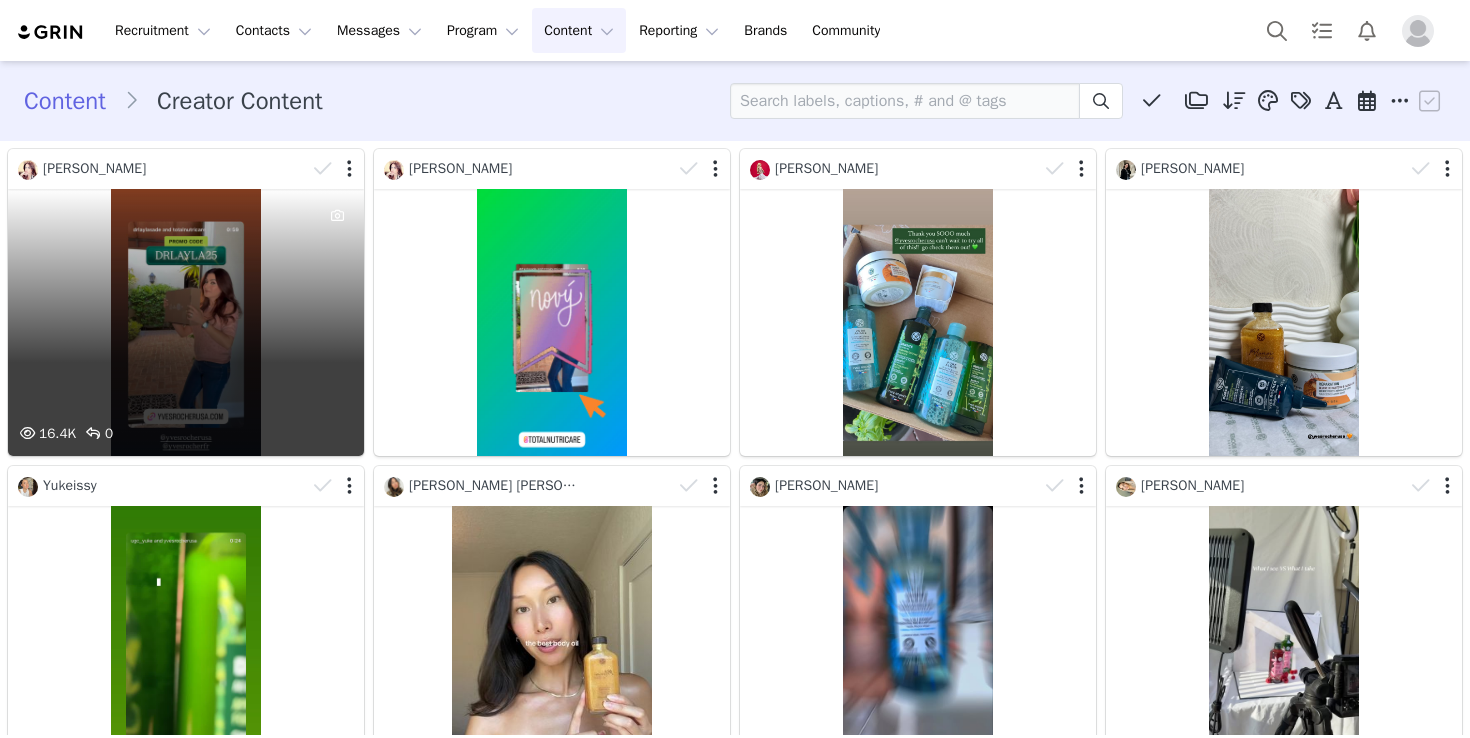 scroll, scrollTop: 0, scrollLeft: 0, axis: both 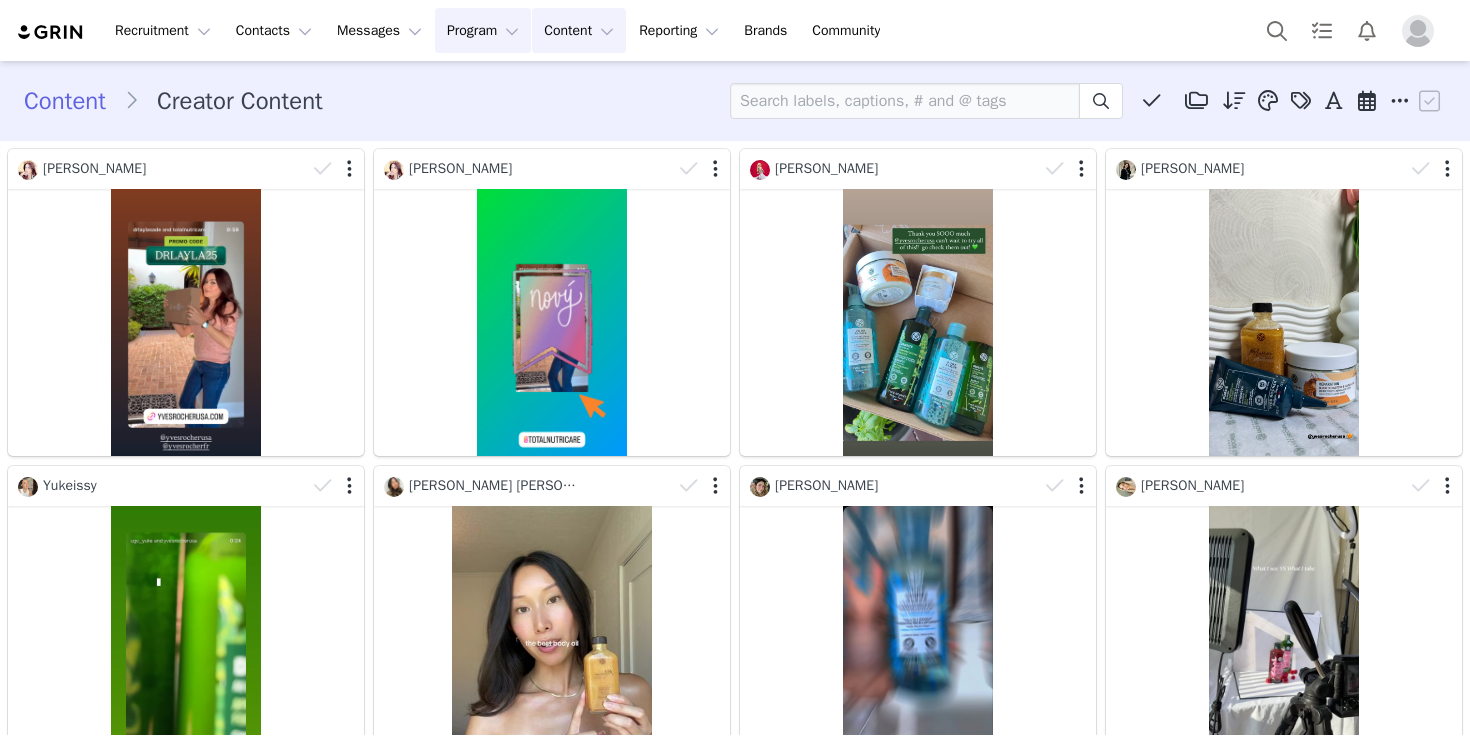 click on "Program Program" at bounding box center (483, 30) 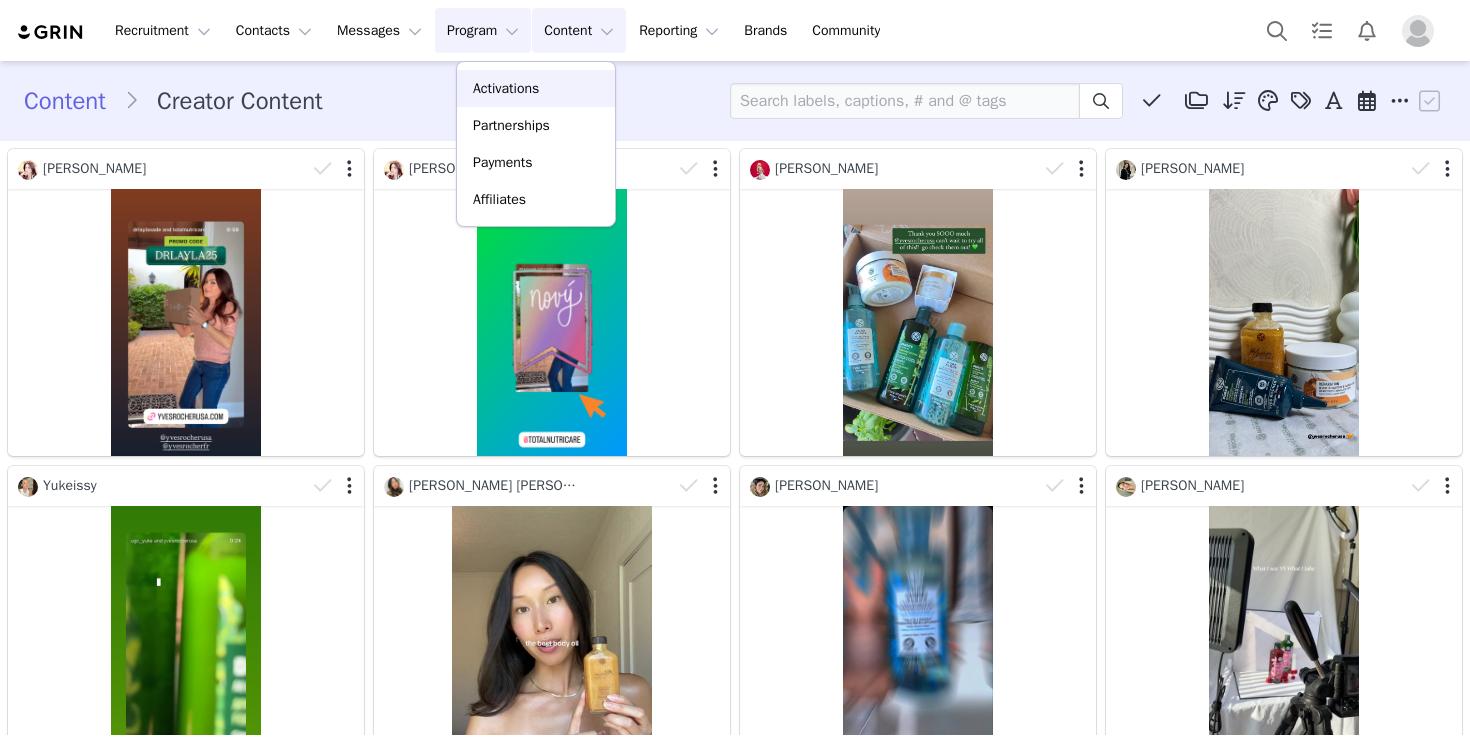 click on "Activations" at bounding box center (536, 88) 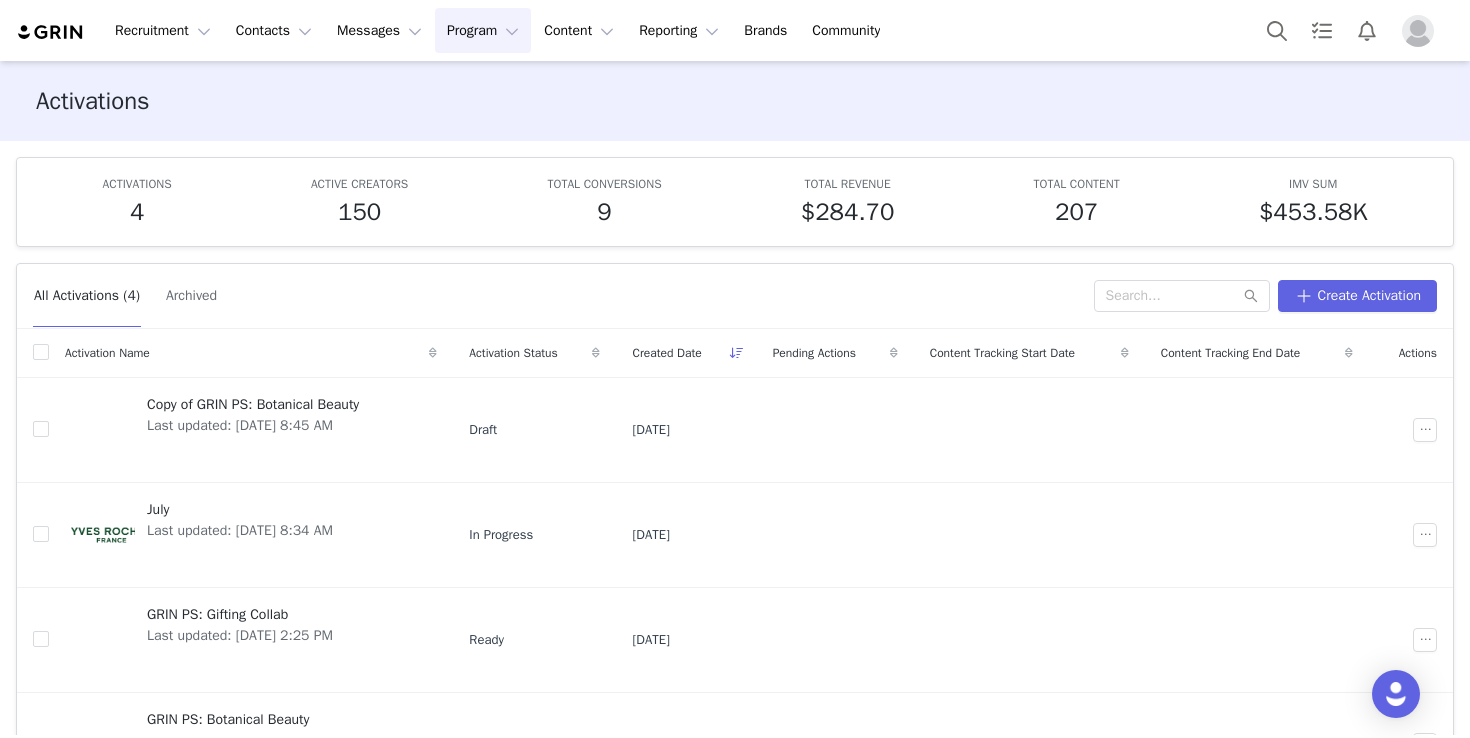 scroll, scrollTop: 30, scrollLeft: 0, axis: vertical 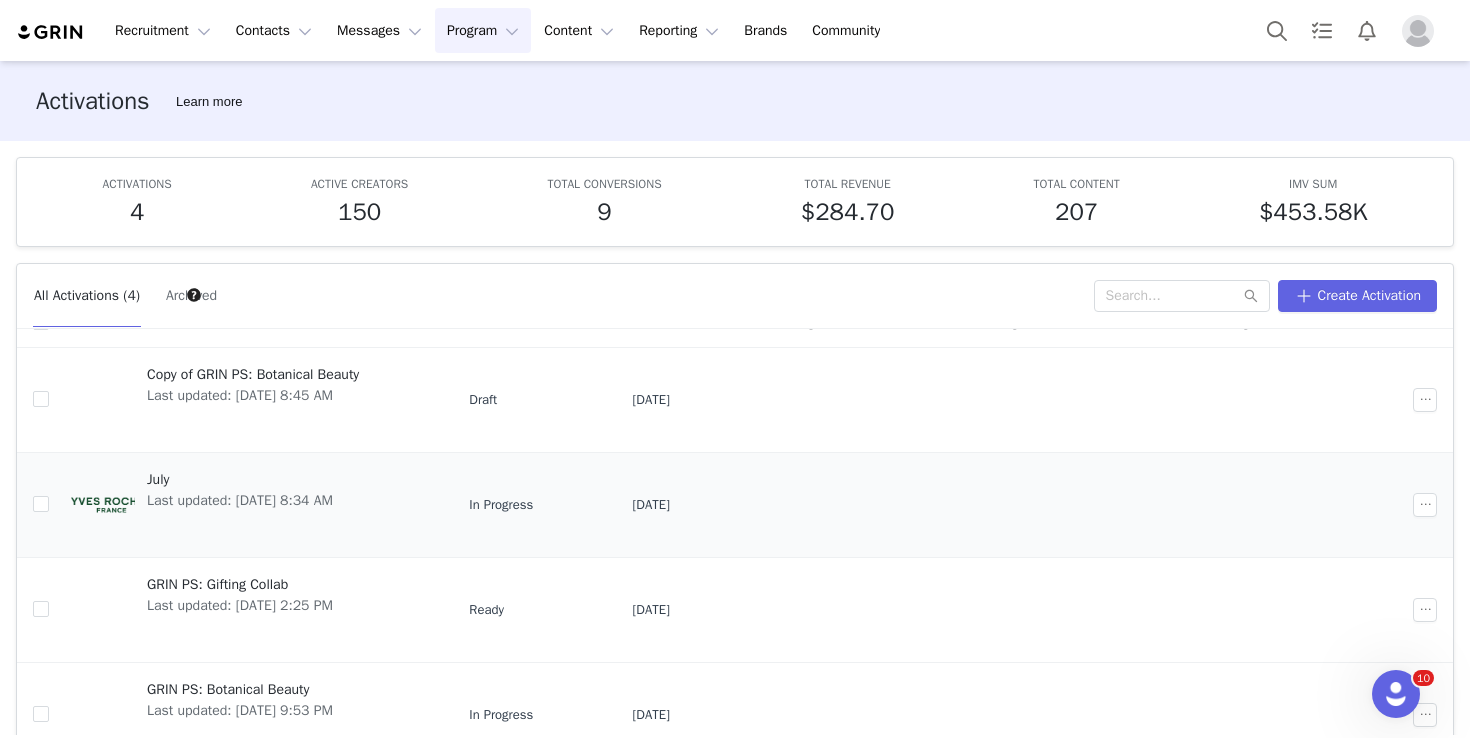 click on "July Last updated: Jul 6, 2025 8:34 AM" at bounding box center (240, 505) 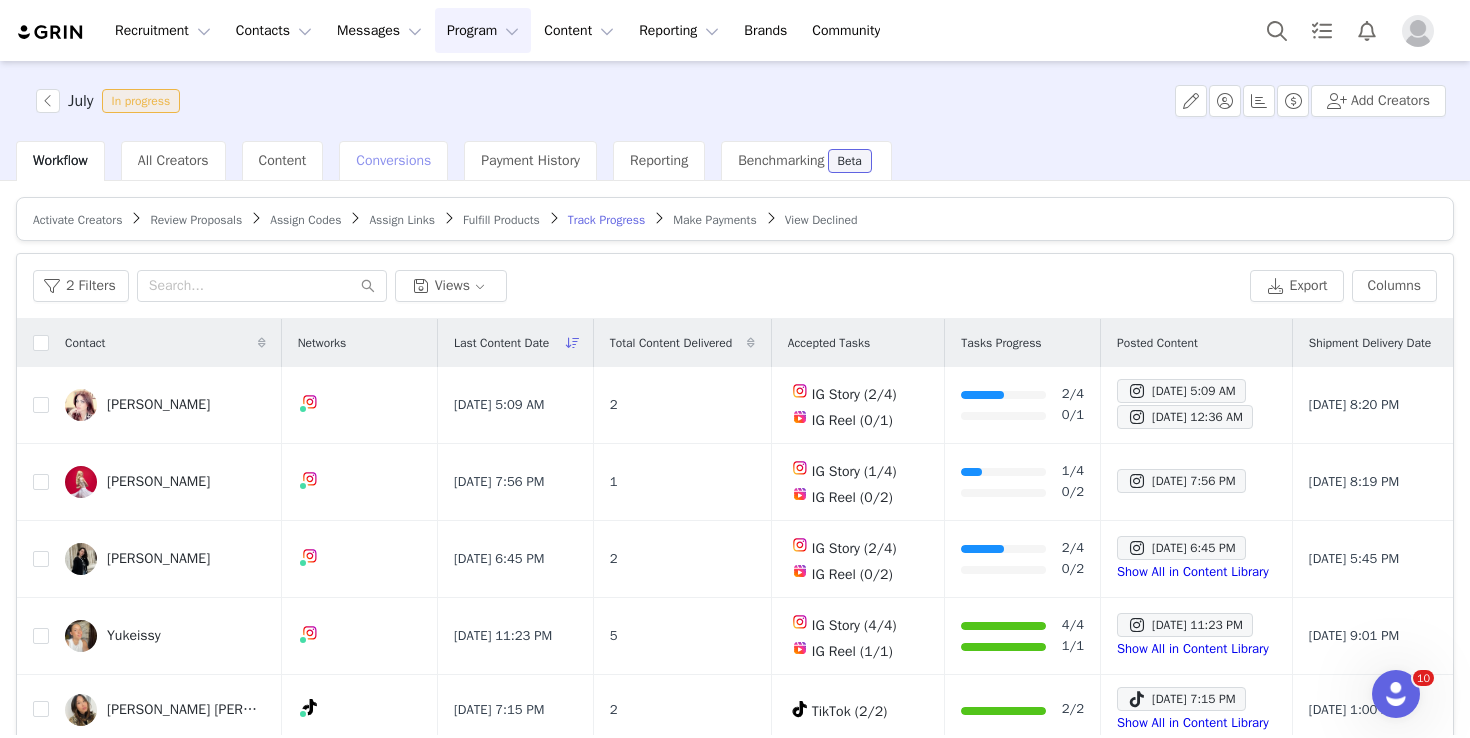click on "Conversions" at bounding box center [393, 160] 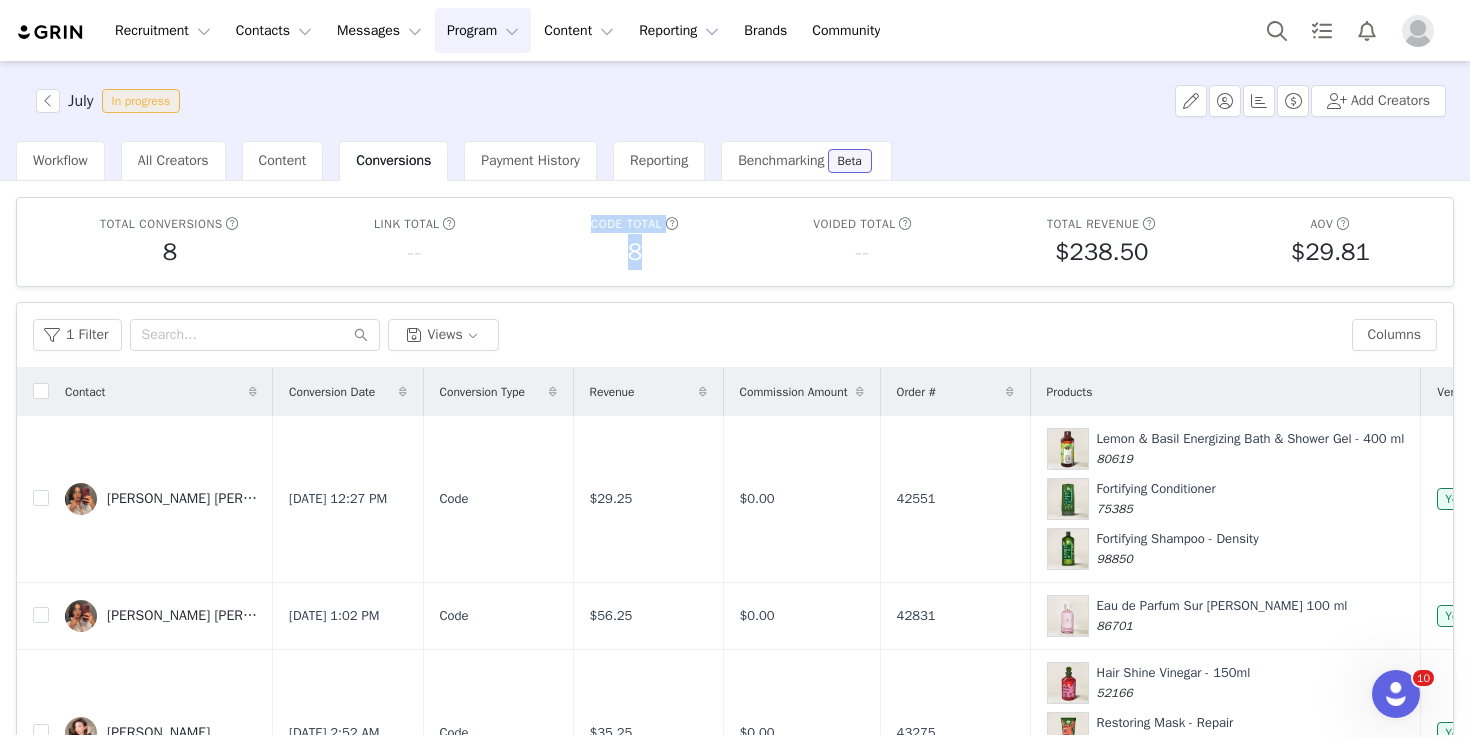 drag, startPoint x: 681, startPoint y: 258, endPoint x: 583, endPoint y: 221, distance: 104.75209 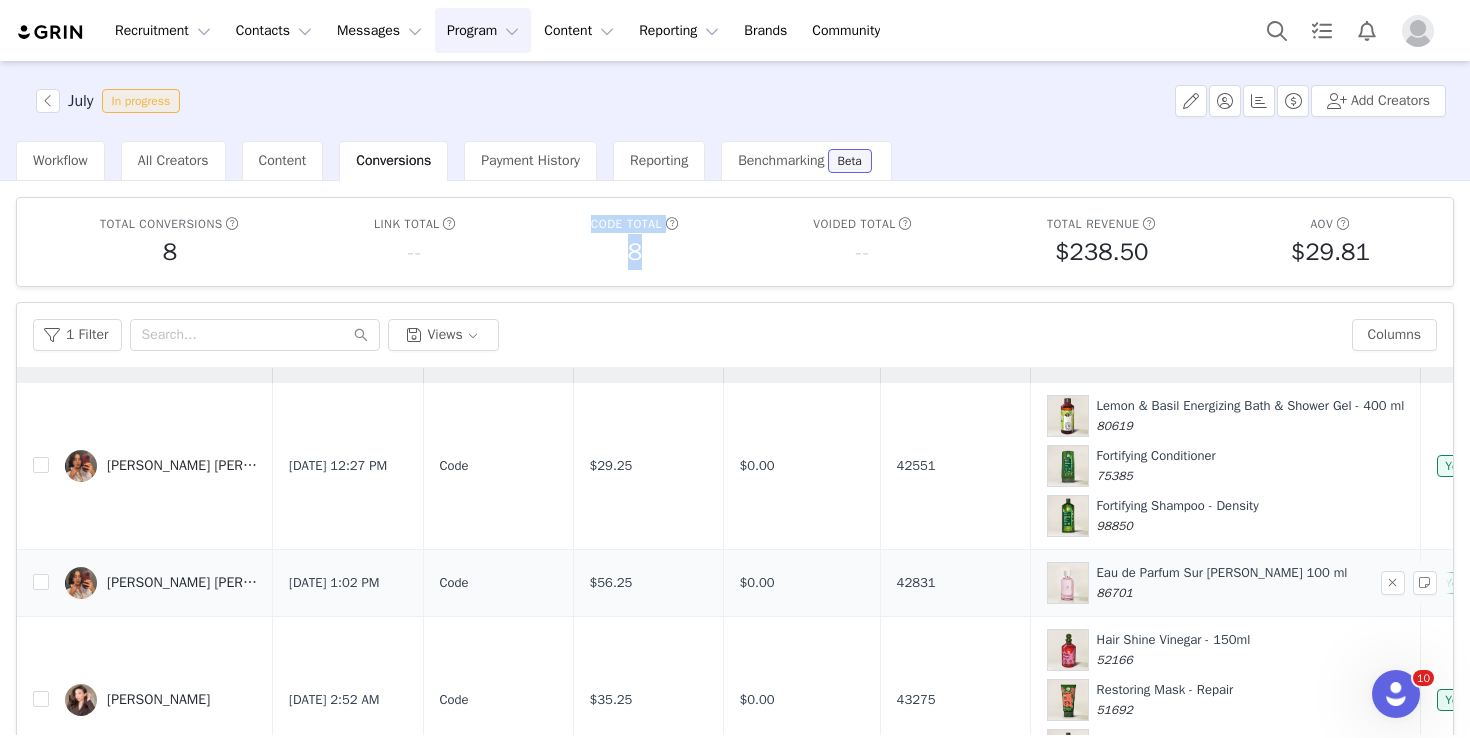 scroll, scrollTop: 27, scrollLeft: 0, axis: vertical 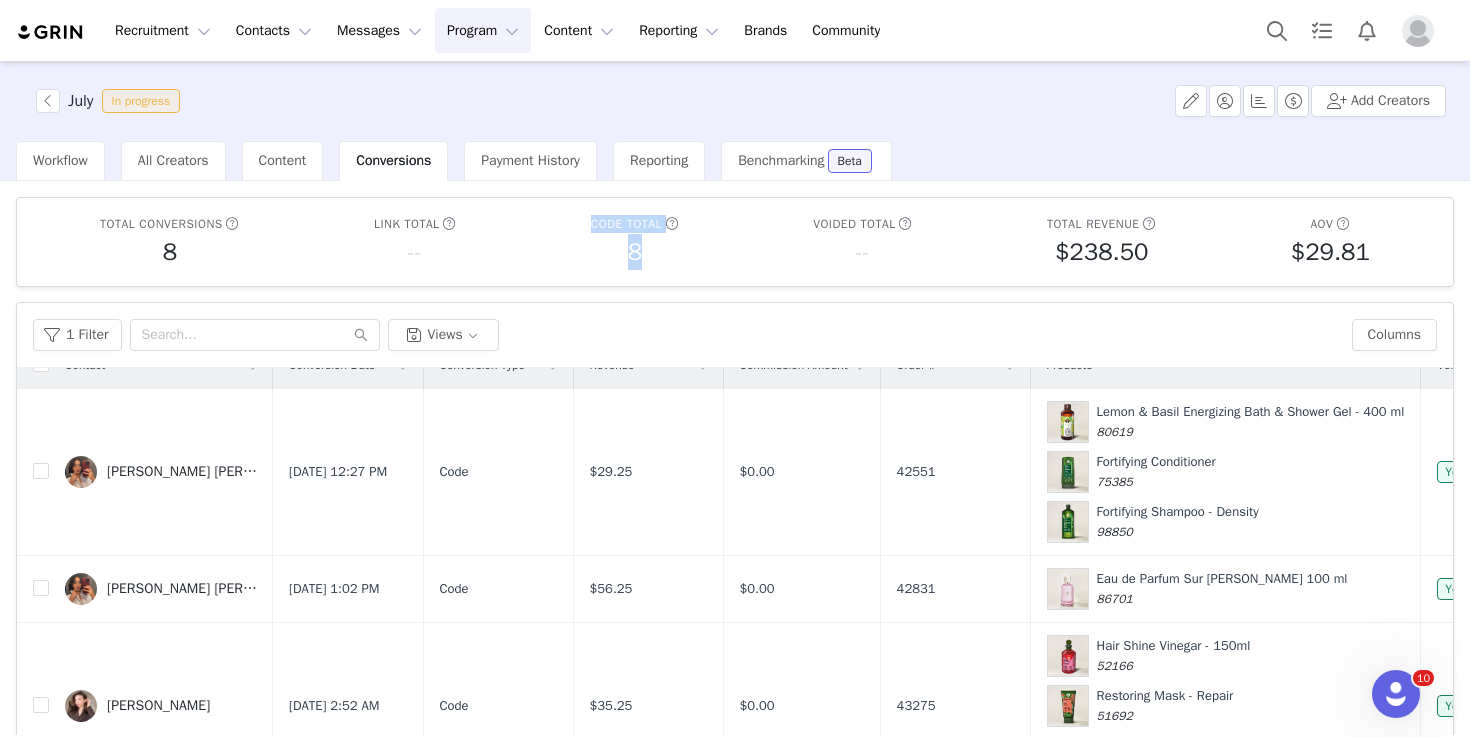click on "Program Program" at bounding box center [483, 30] 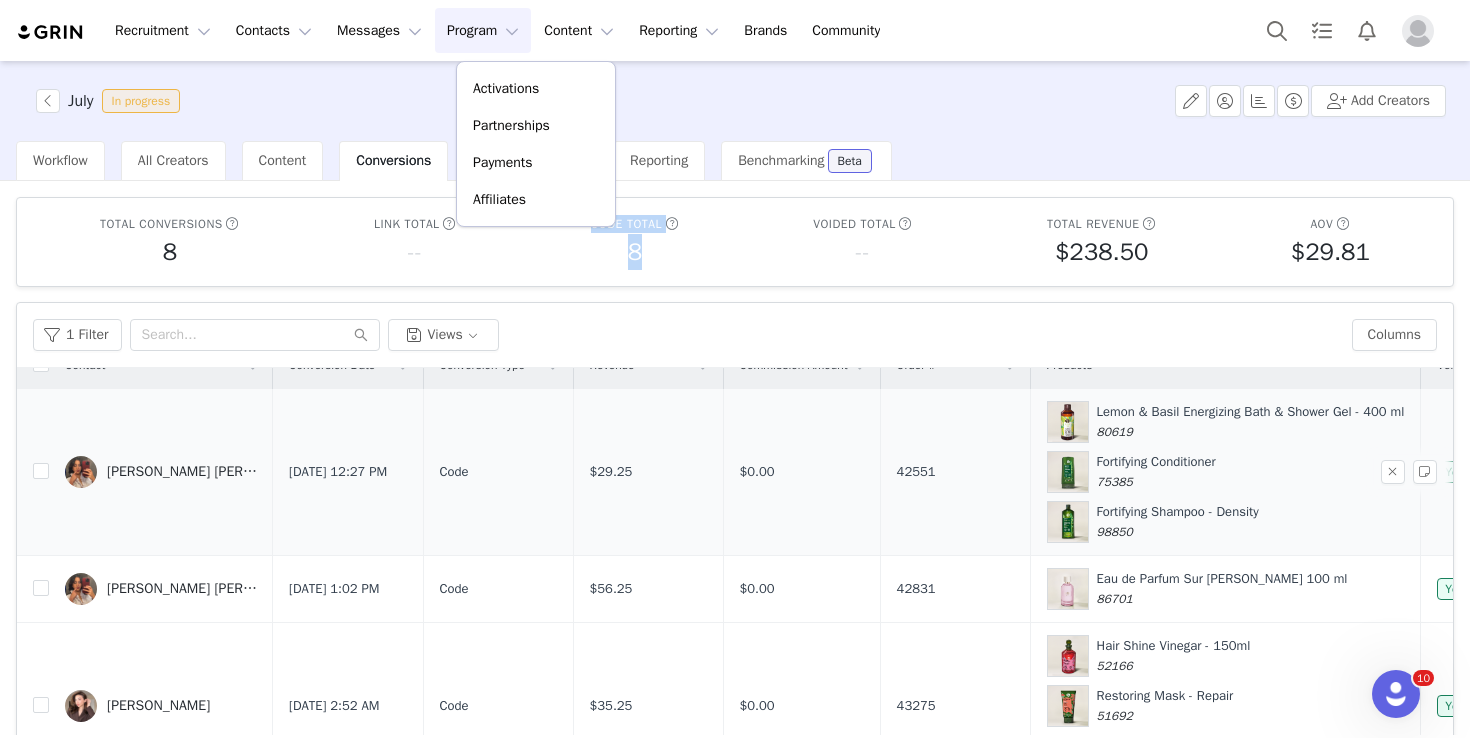 scroll, scrollTop: 0, scrollLeft: 0, axis: both 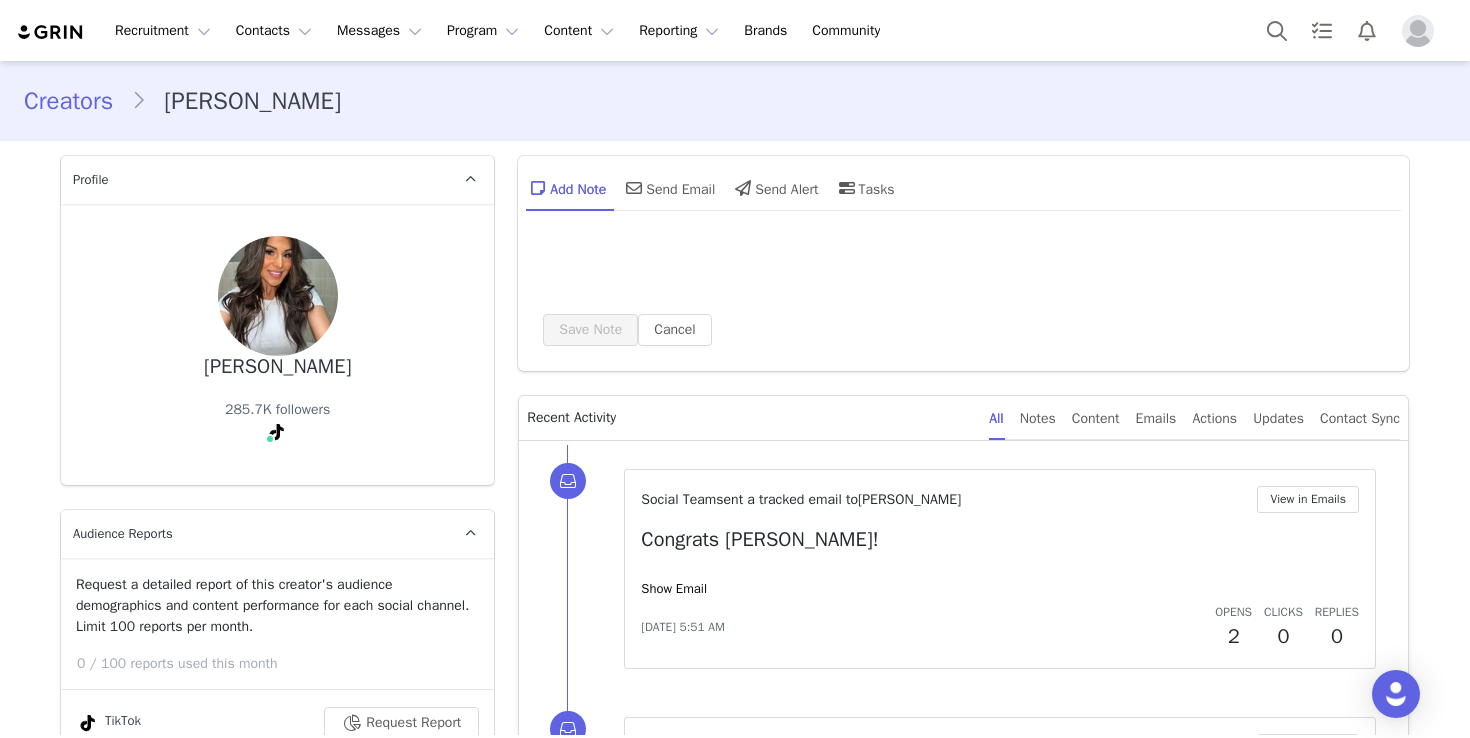 type on "+1 ([GEOGRAPHIC_DATA])" 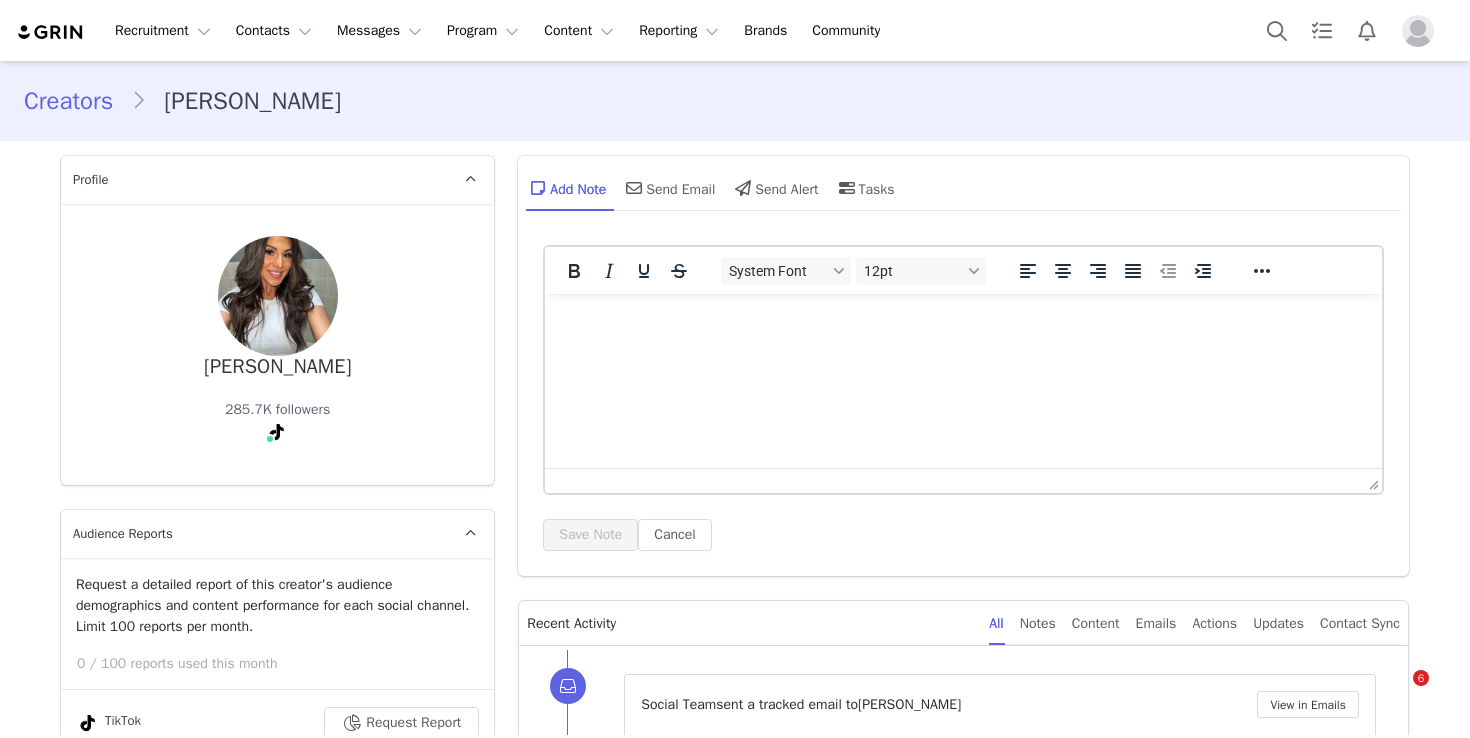scroll, scrollTop: 0, scrollLeft: 0, axis: both 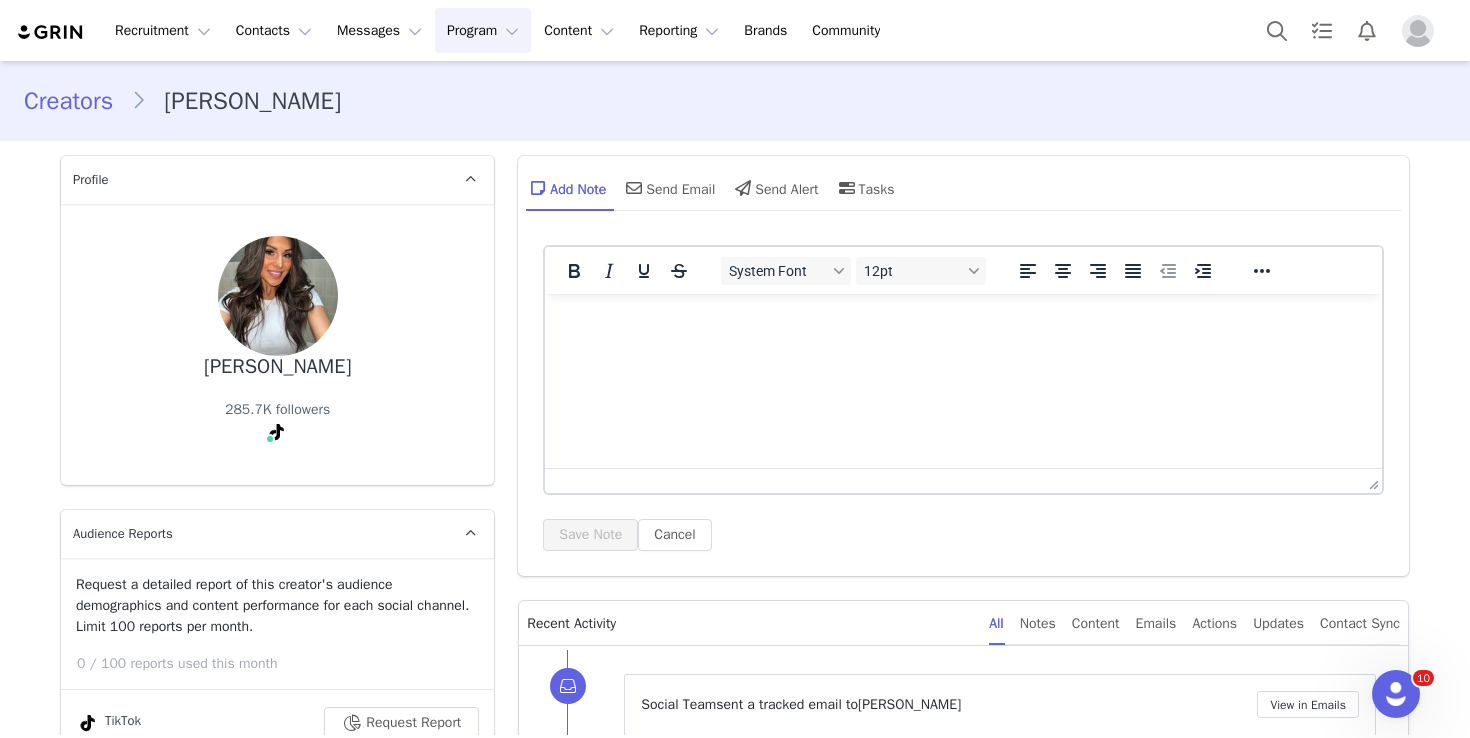 click on "Program Program" at bounding box center (483, 30) 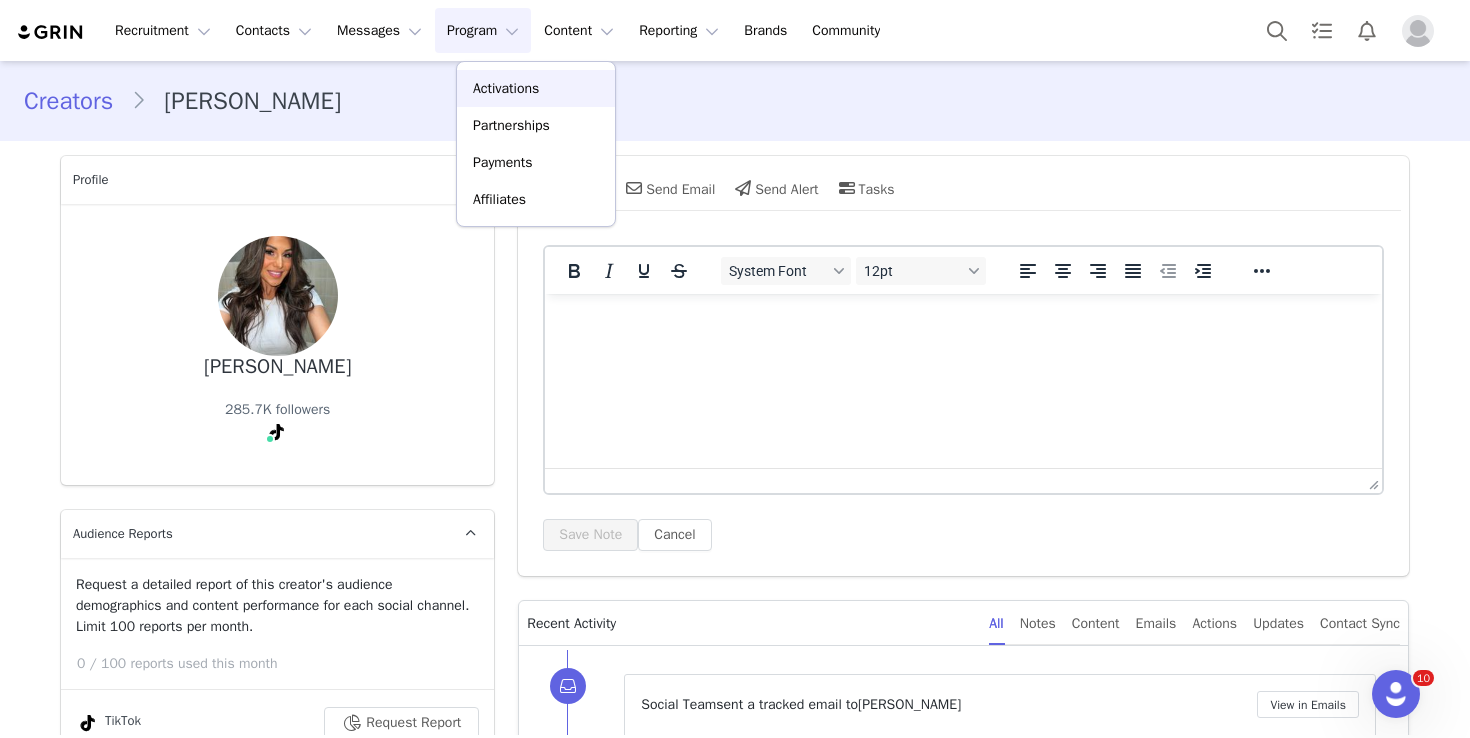 click on "Activations" at bounding box center (506, 88) 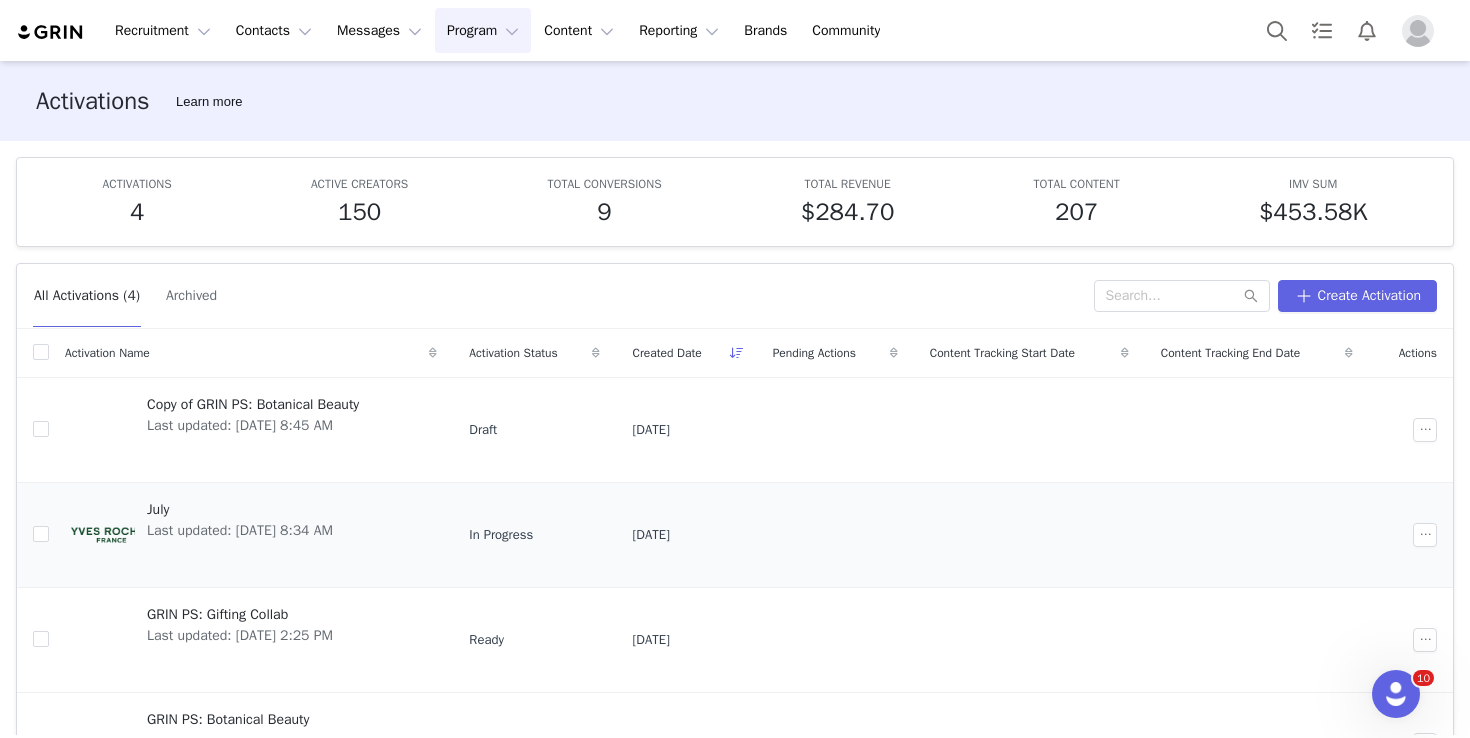 click on "Last updated: [DATE] 8:34 AM" at bounding box center (240, 530) 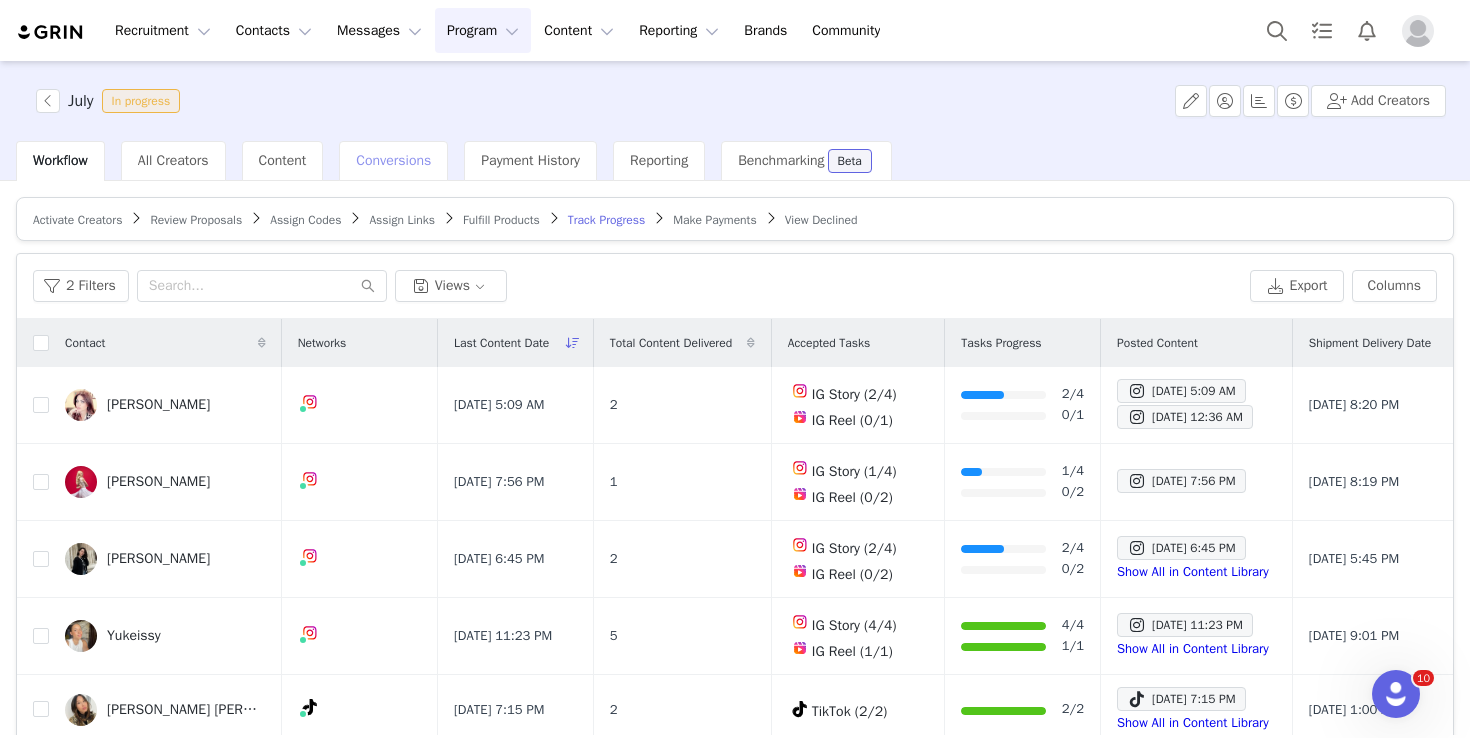 click on "Conversions" at bounding box center (393, 160) 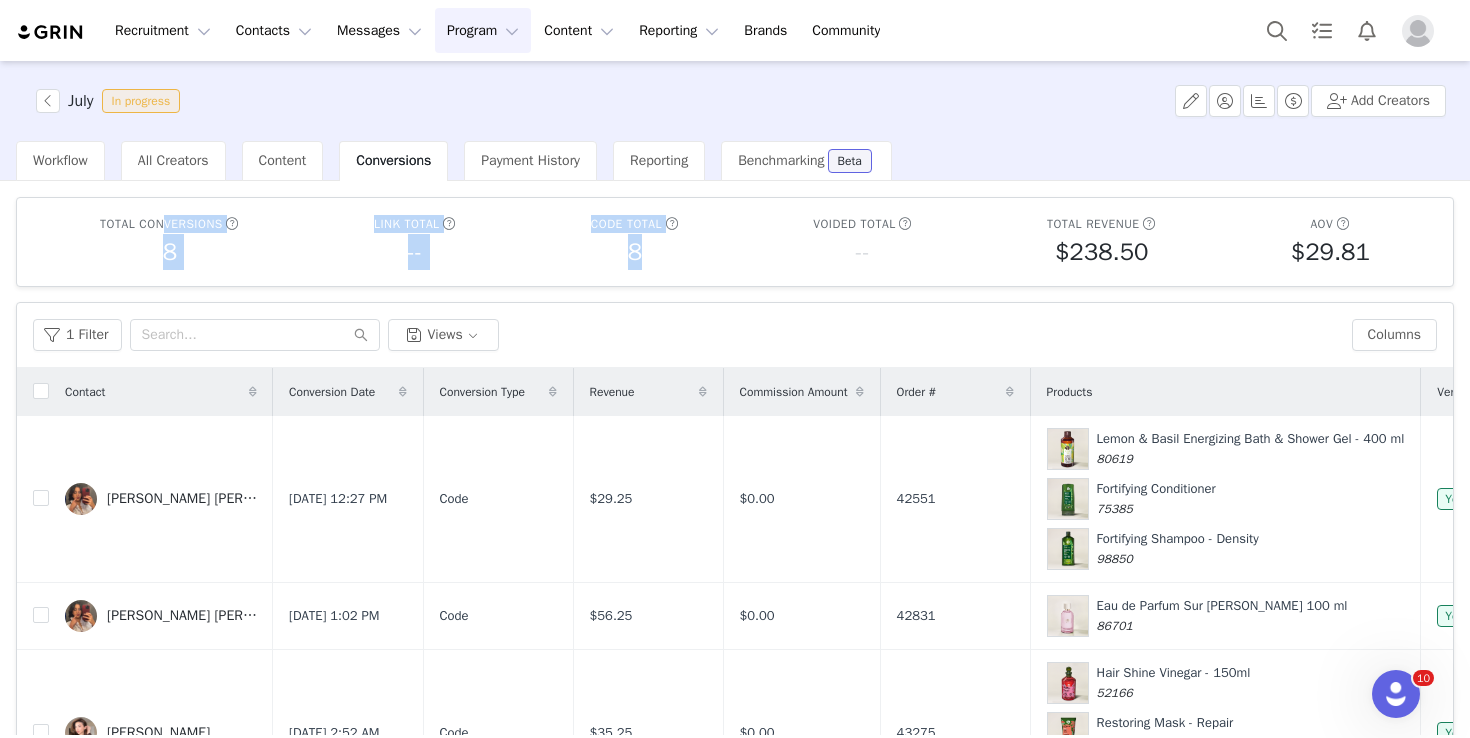 drag, startPoint x: 664, startPoint y: 263, endPoint x: 178, endPoint y: 223, distance: 487.6433 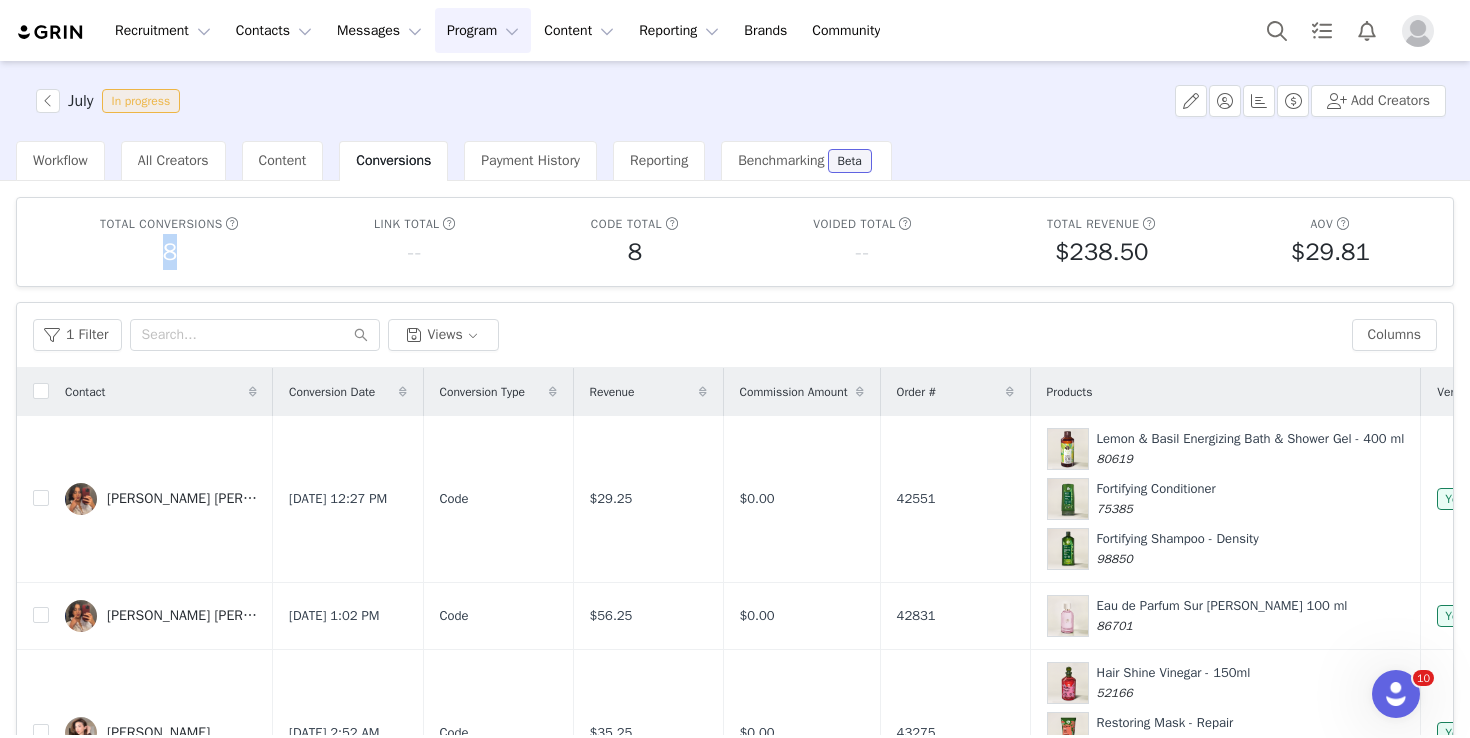 drag, startPoint x: 62, startPoint y: 238, endPoint x: 277, endPoint y: 244, distance: 215.08371 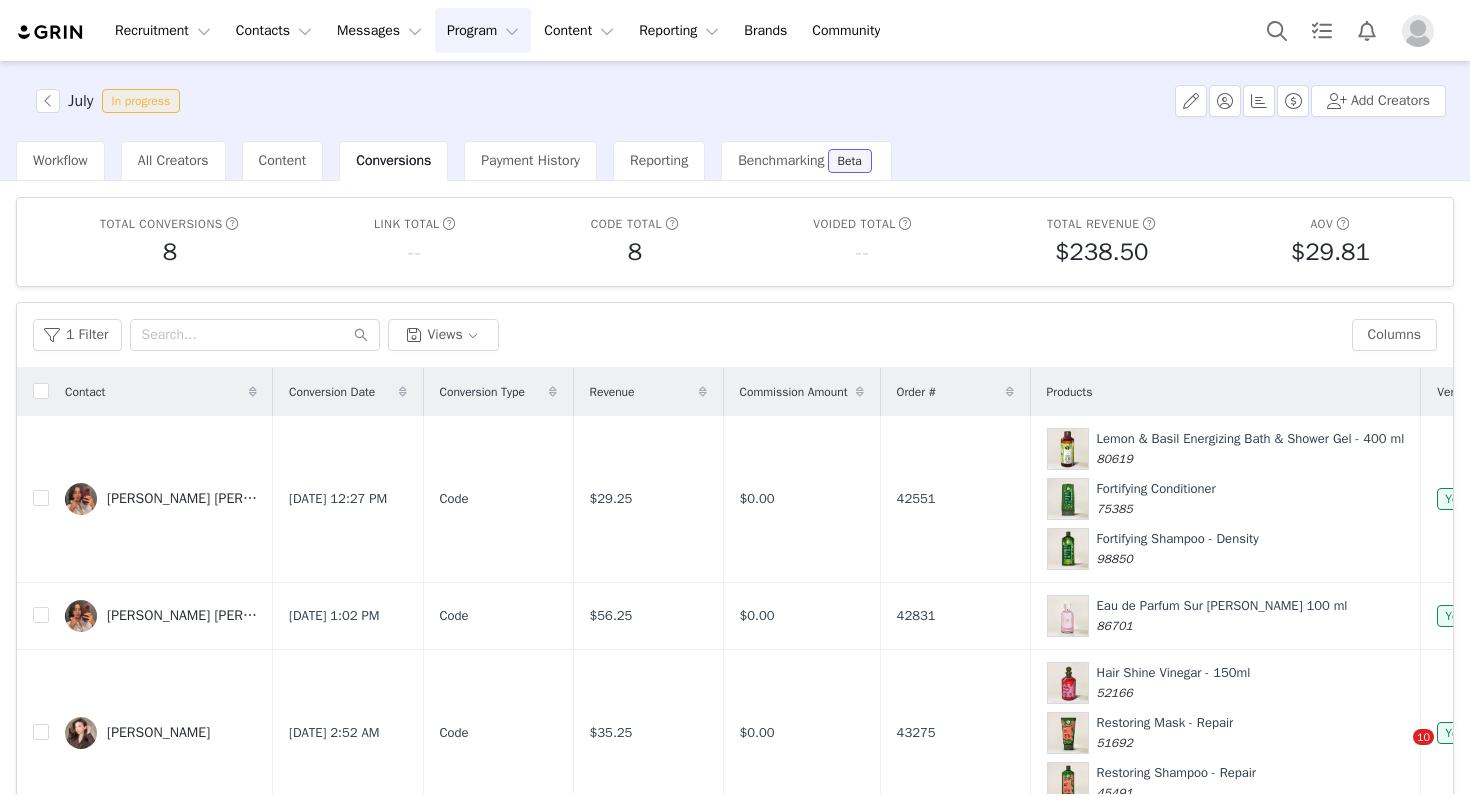 scroll, scrollTop: 0, scrollLeft: 0, axis: both 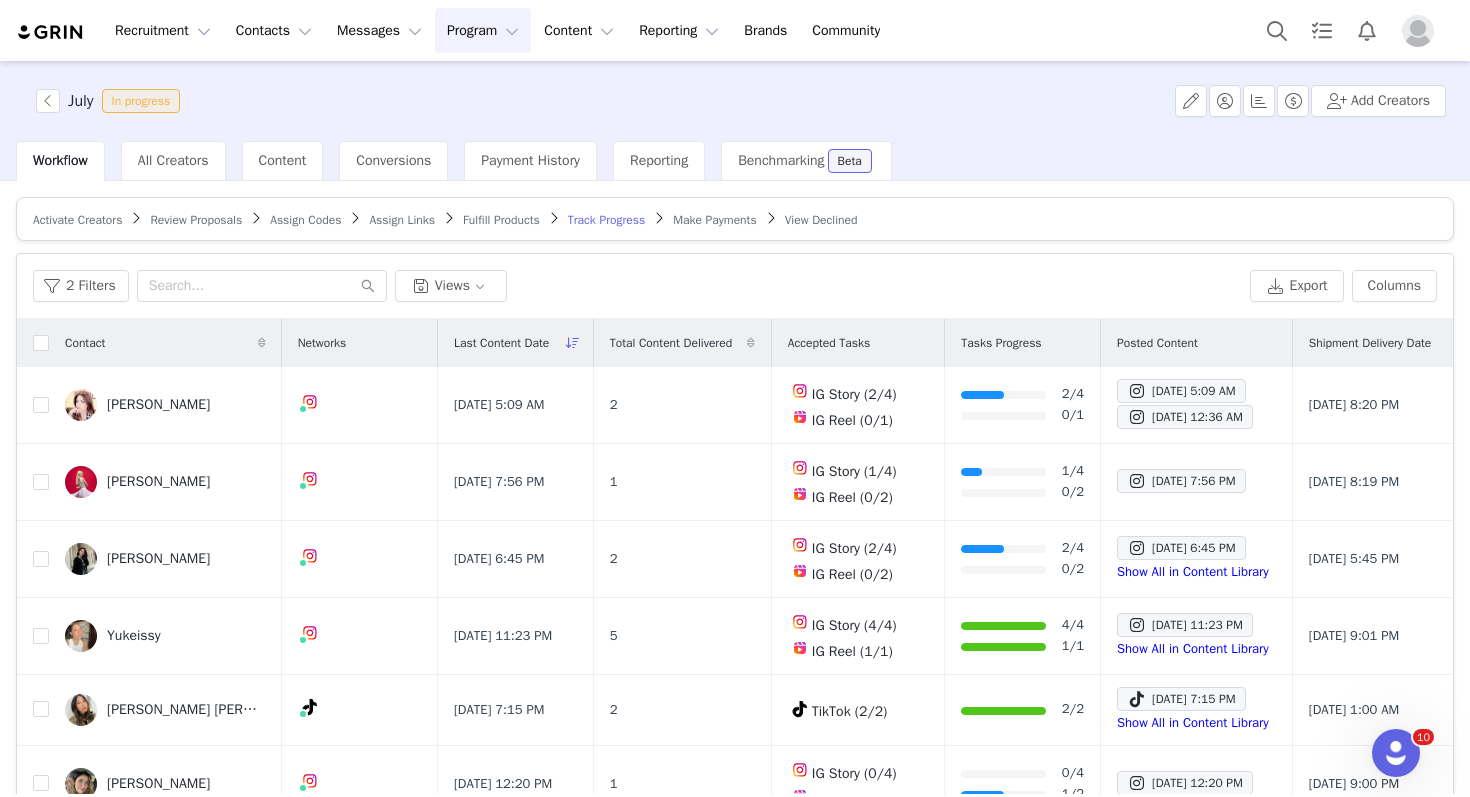 click at bounding box center (573, 343) 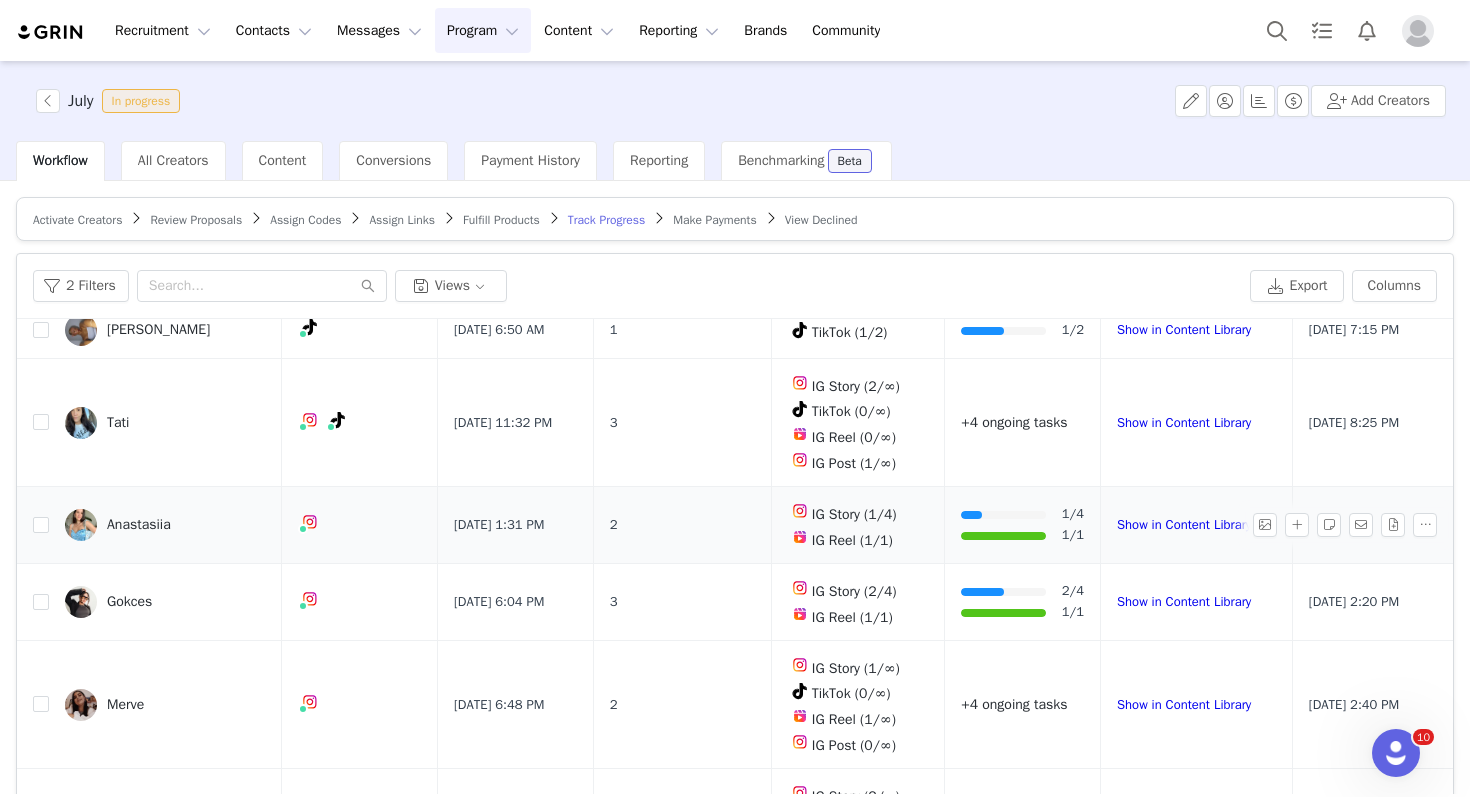 scroll, scrollTop: 443, scrollLeft: 0, axis: vertical 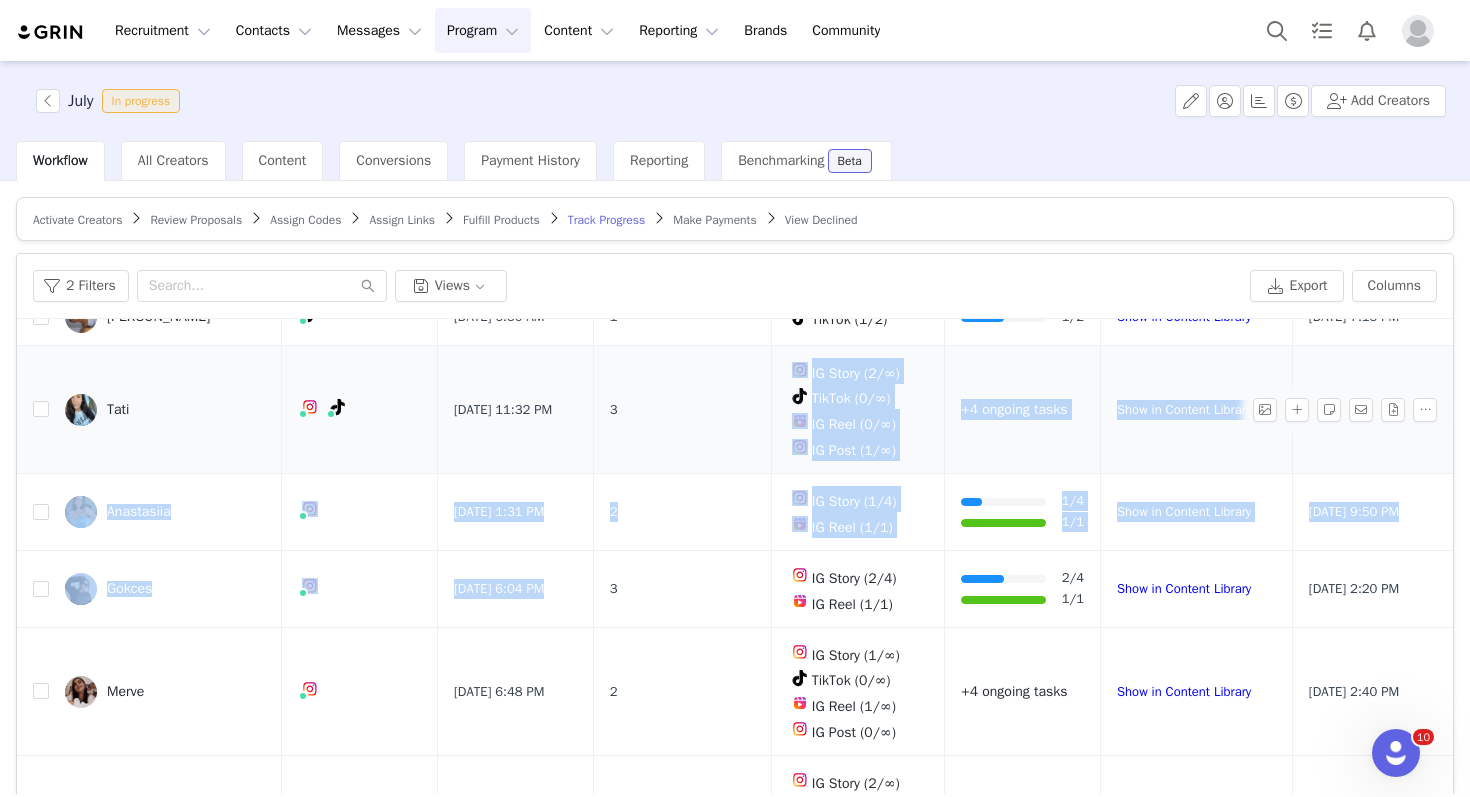 drag, startPoint x: 598, startPoint y: 594, endPoint x: 618, endPoint y: 442, distance: 153.31015 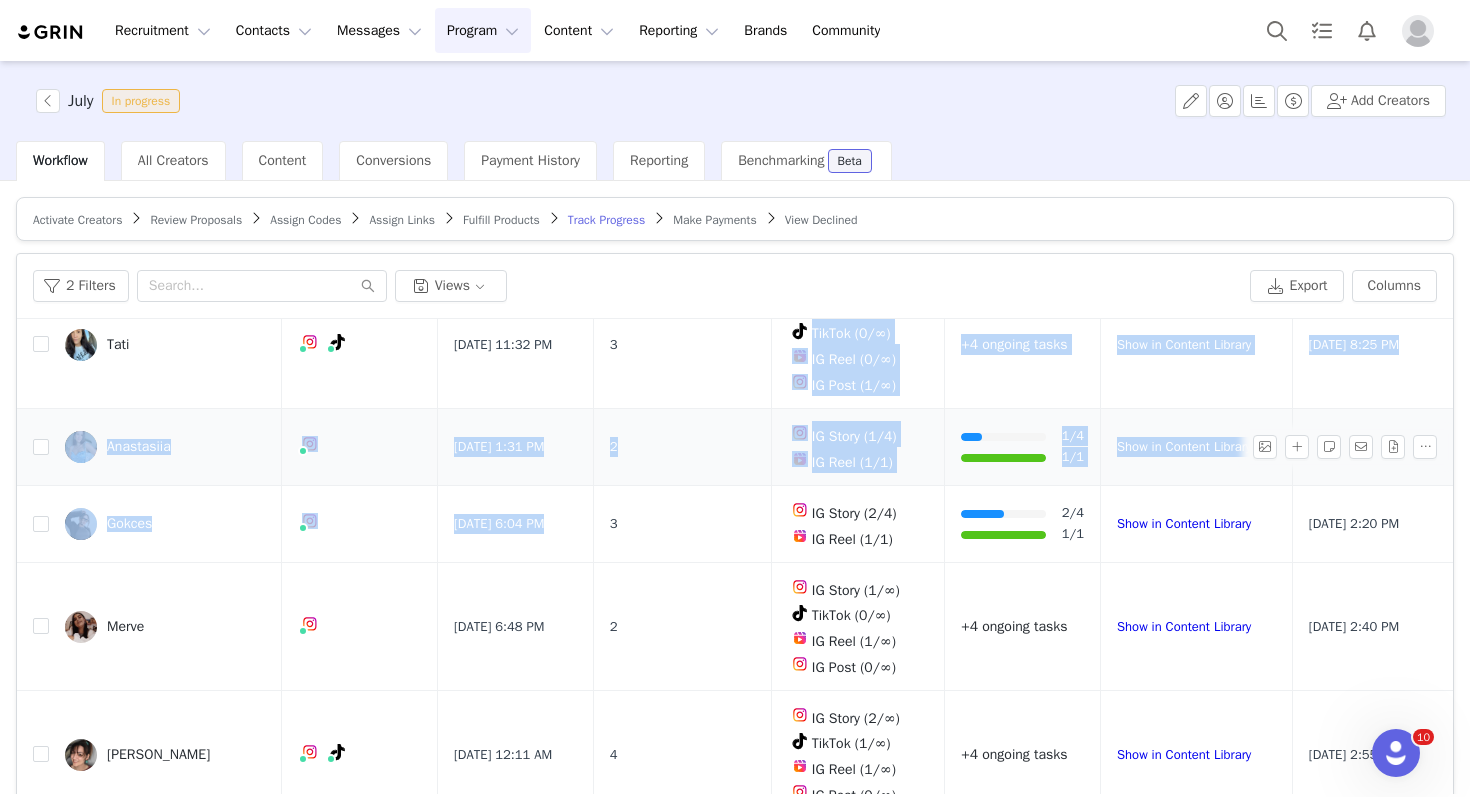 scroll, scrollTop: 530, scrollLeft: 0, axis: vertical 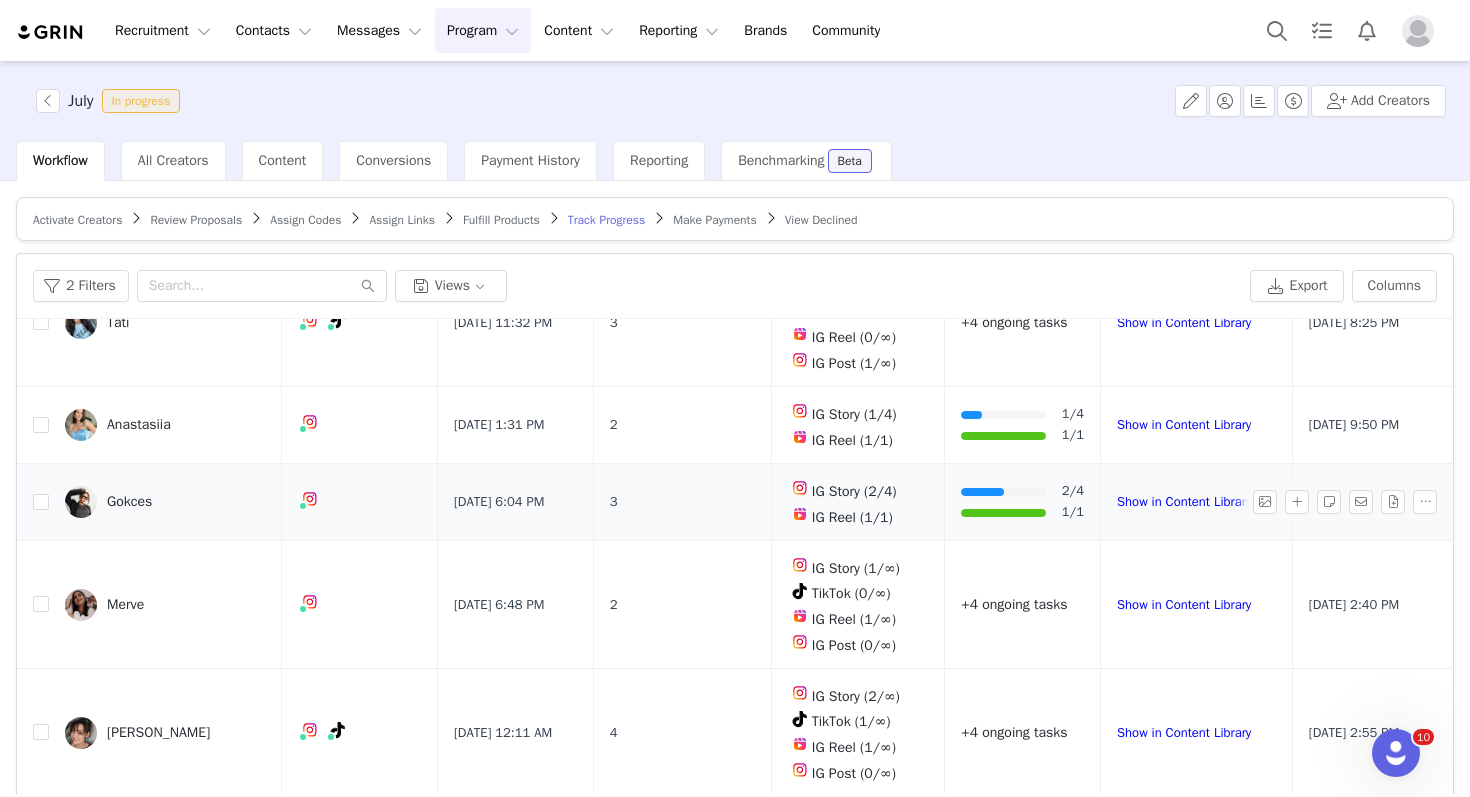 click on "3" at bounding box center [682, 502] 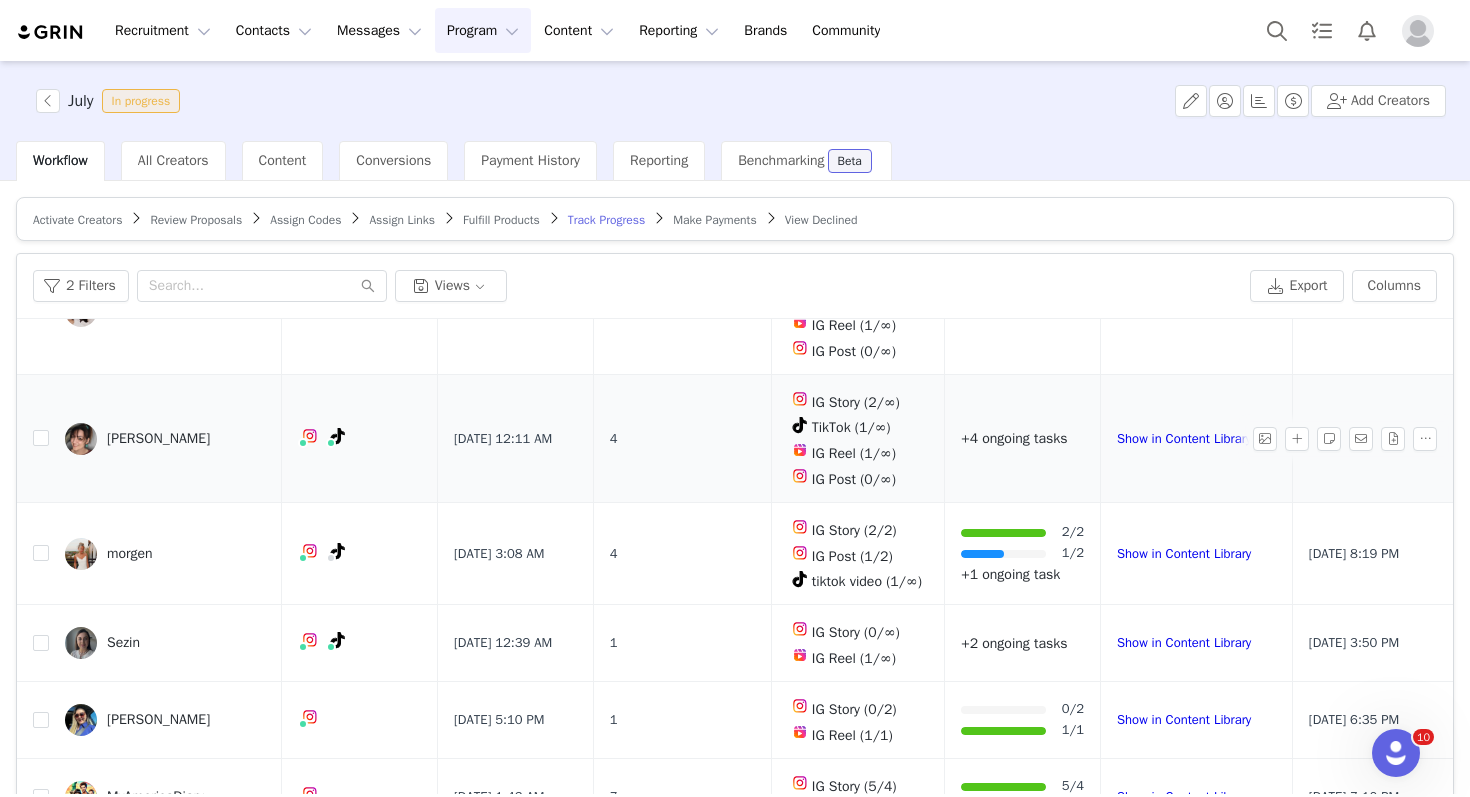 scroll, scrollTop: 830, scrollLeft: 0, axis: vertical 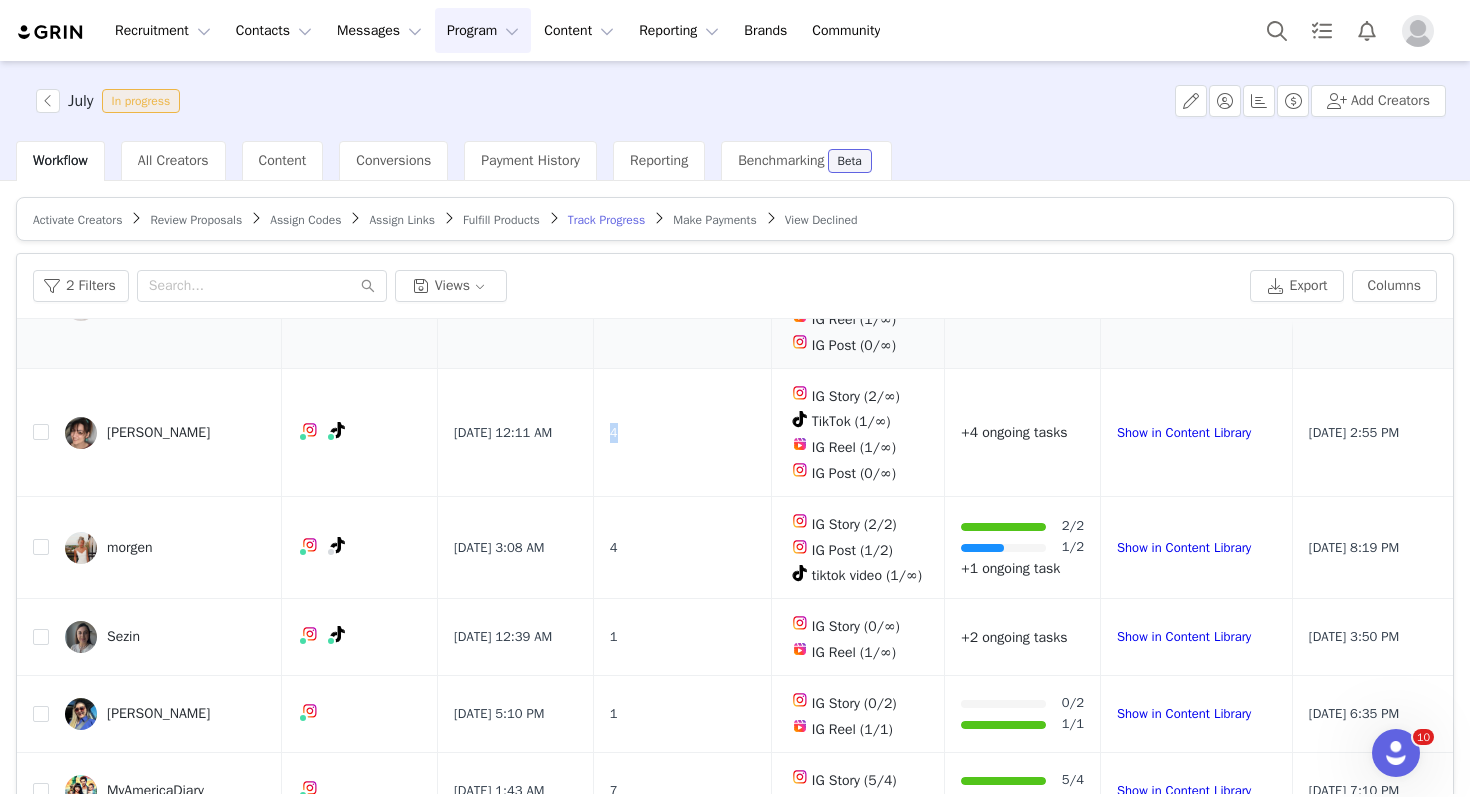 drag, startPoint x: 603, startPoint y: 431, endPoint x: 633, endPoint y: 350, distance: 86.37708 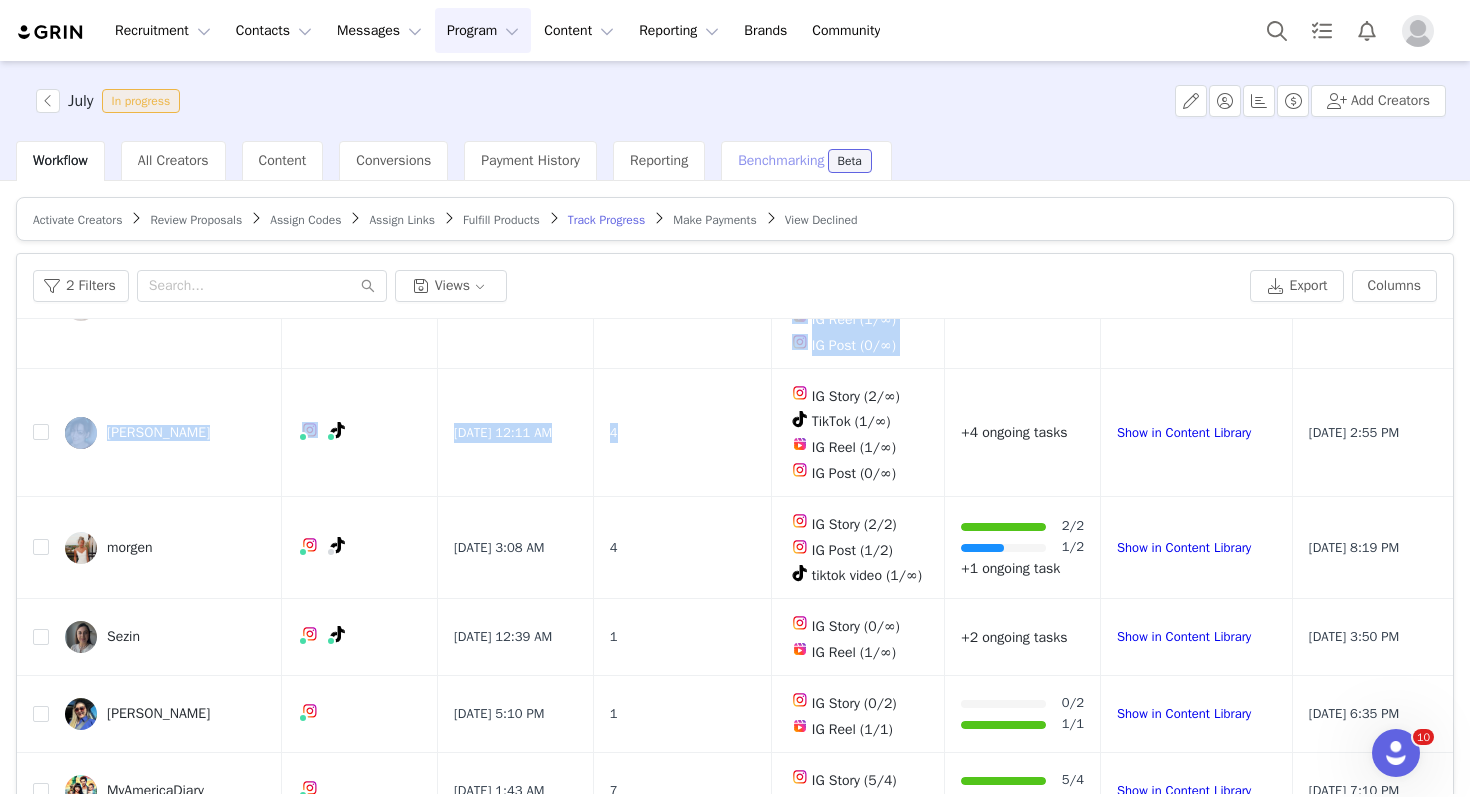 scroll, scrollTop: 830, scrollLeft: 0, axis: vertical 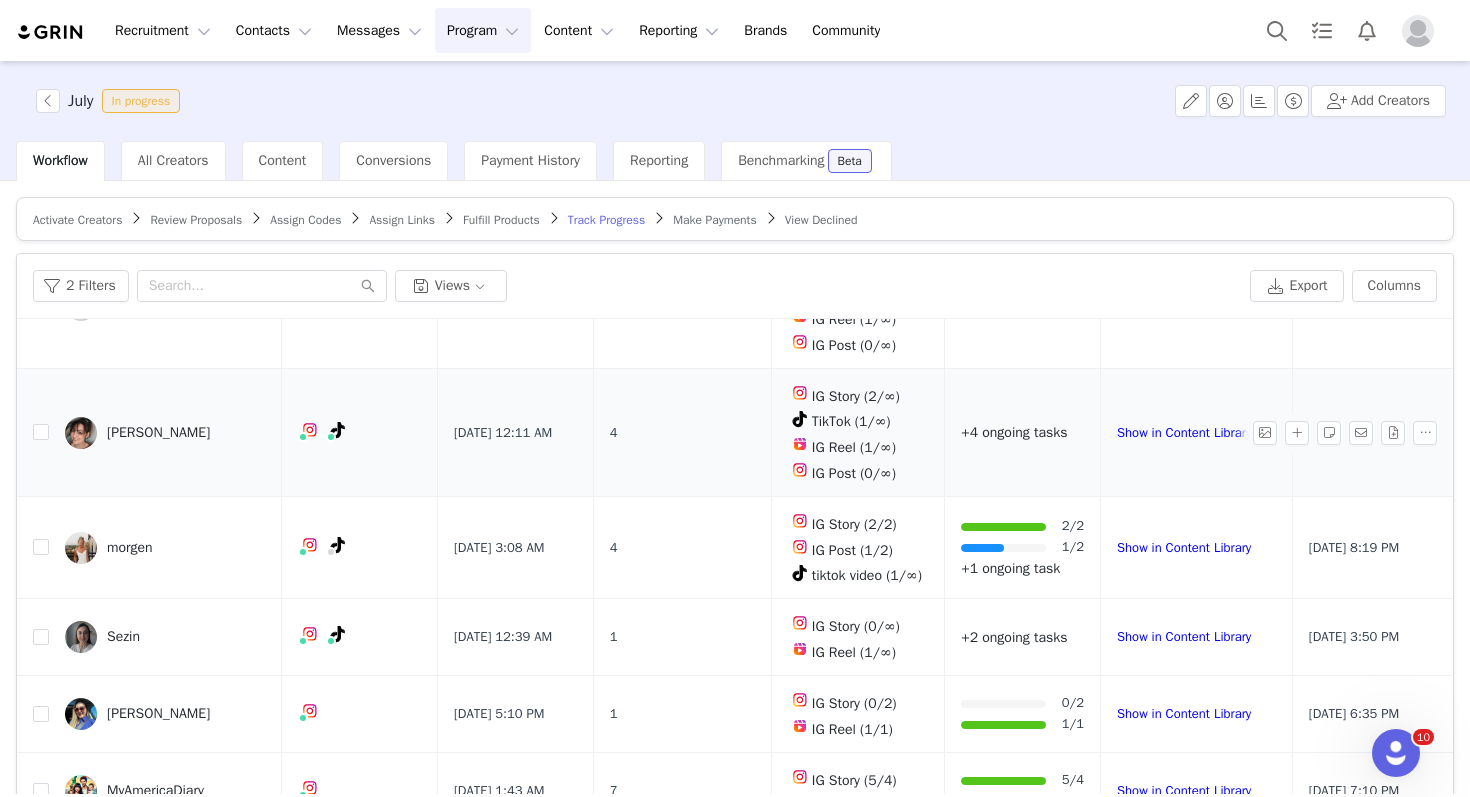 click on "4" at bounding box center (682, 433) 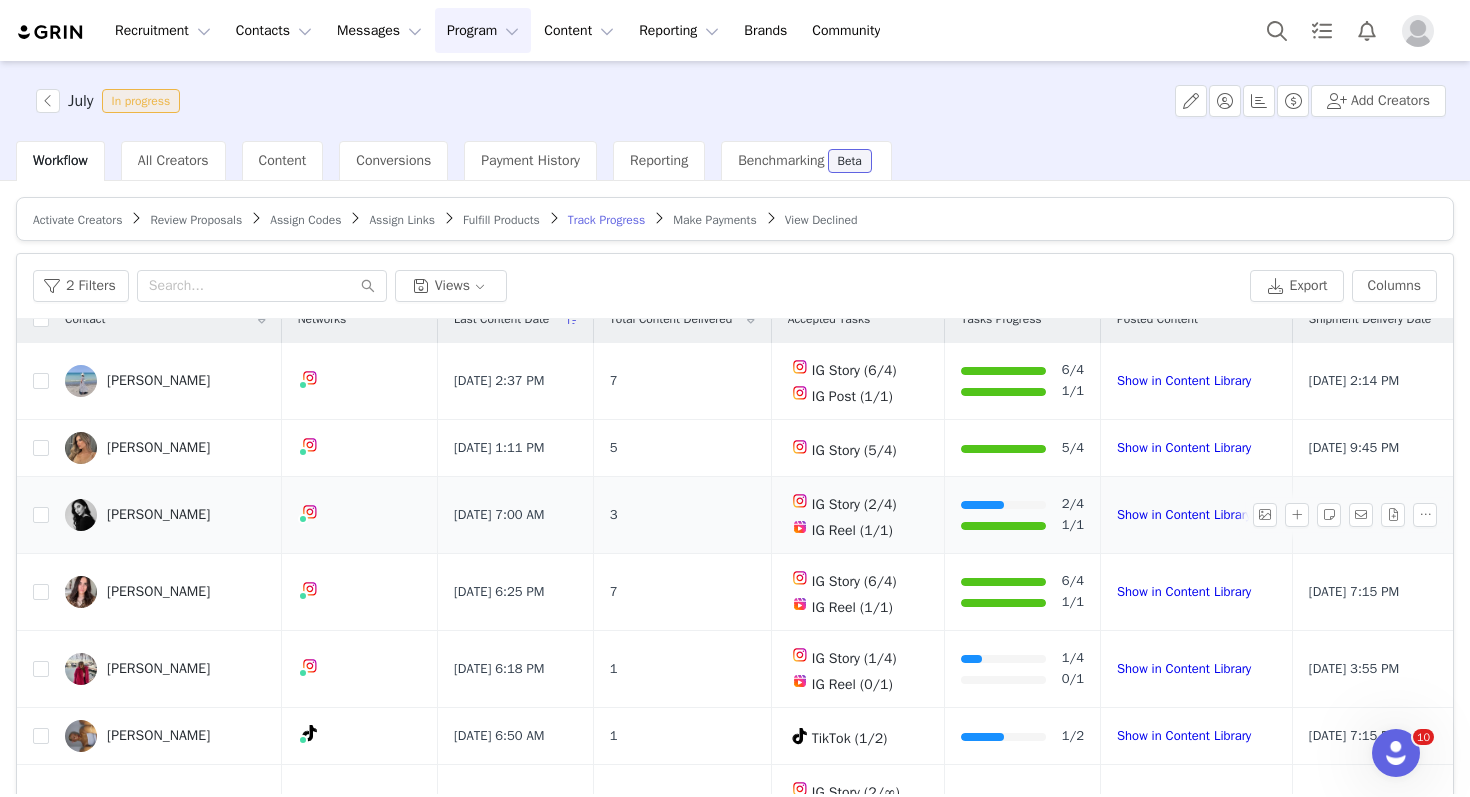 scroll, scrollTop: 0, scrollLeft: 0, axis: both 